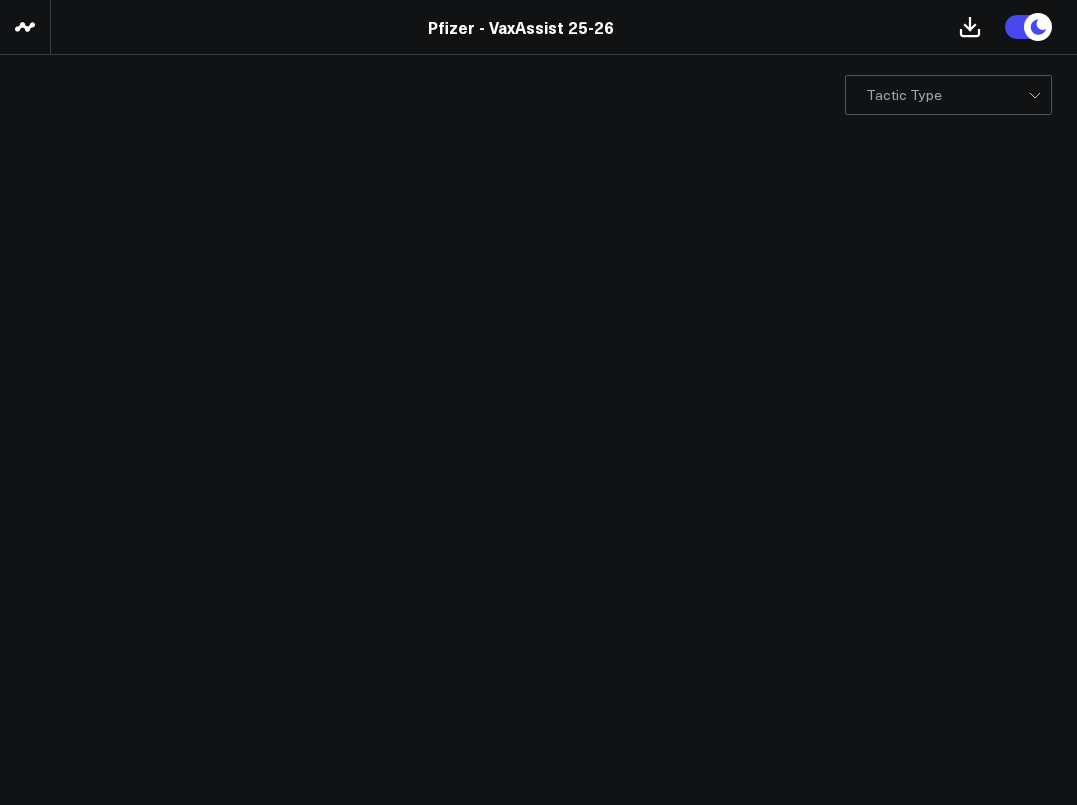 scroll, scrollTop: 0, scrollLeft: 0, axis: both 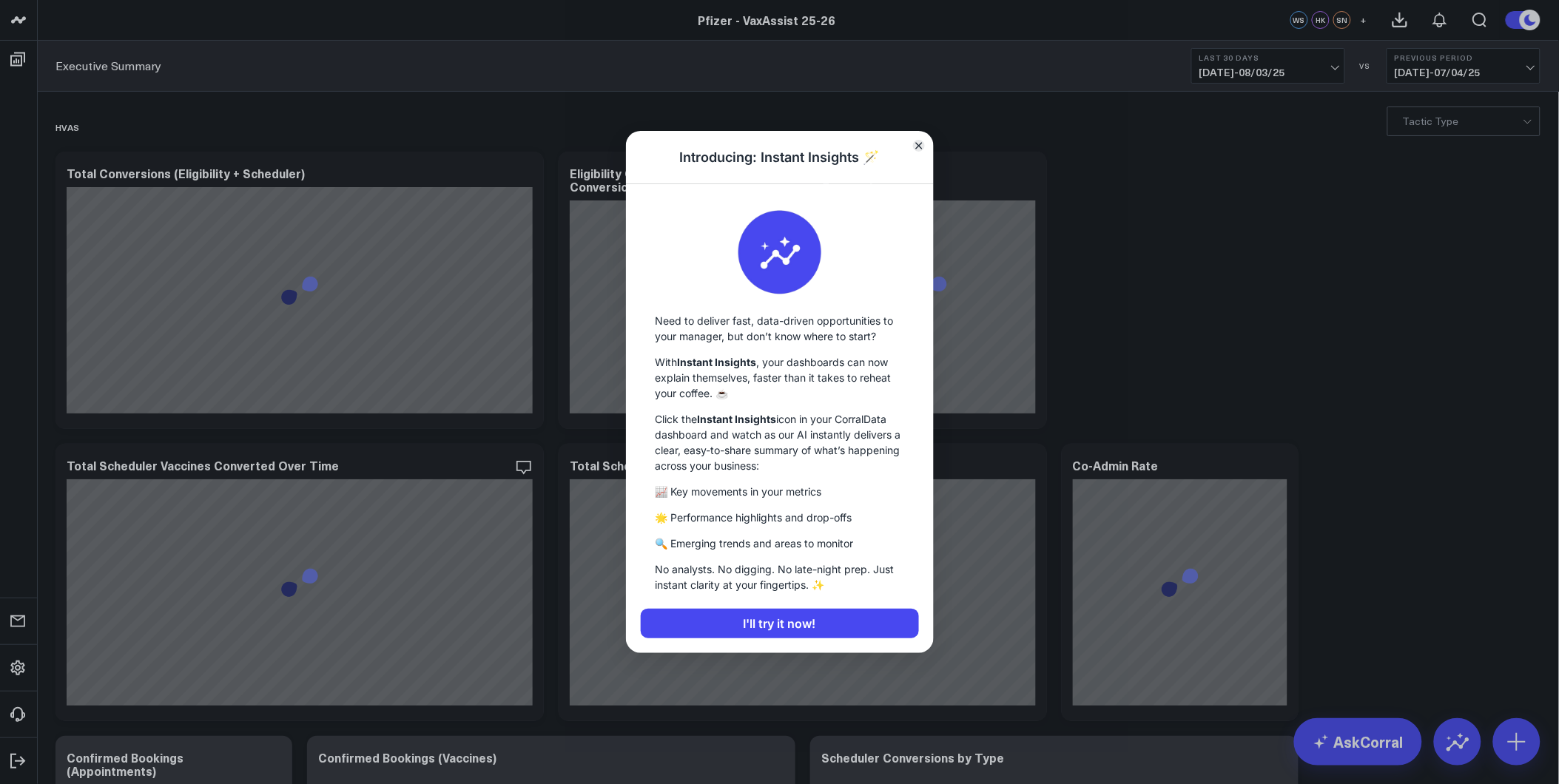 click 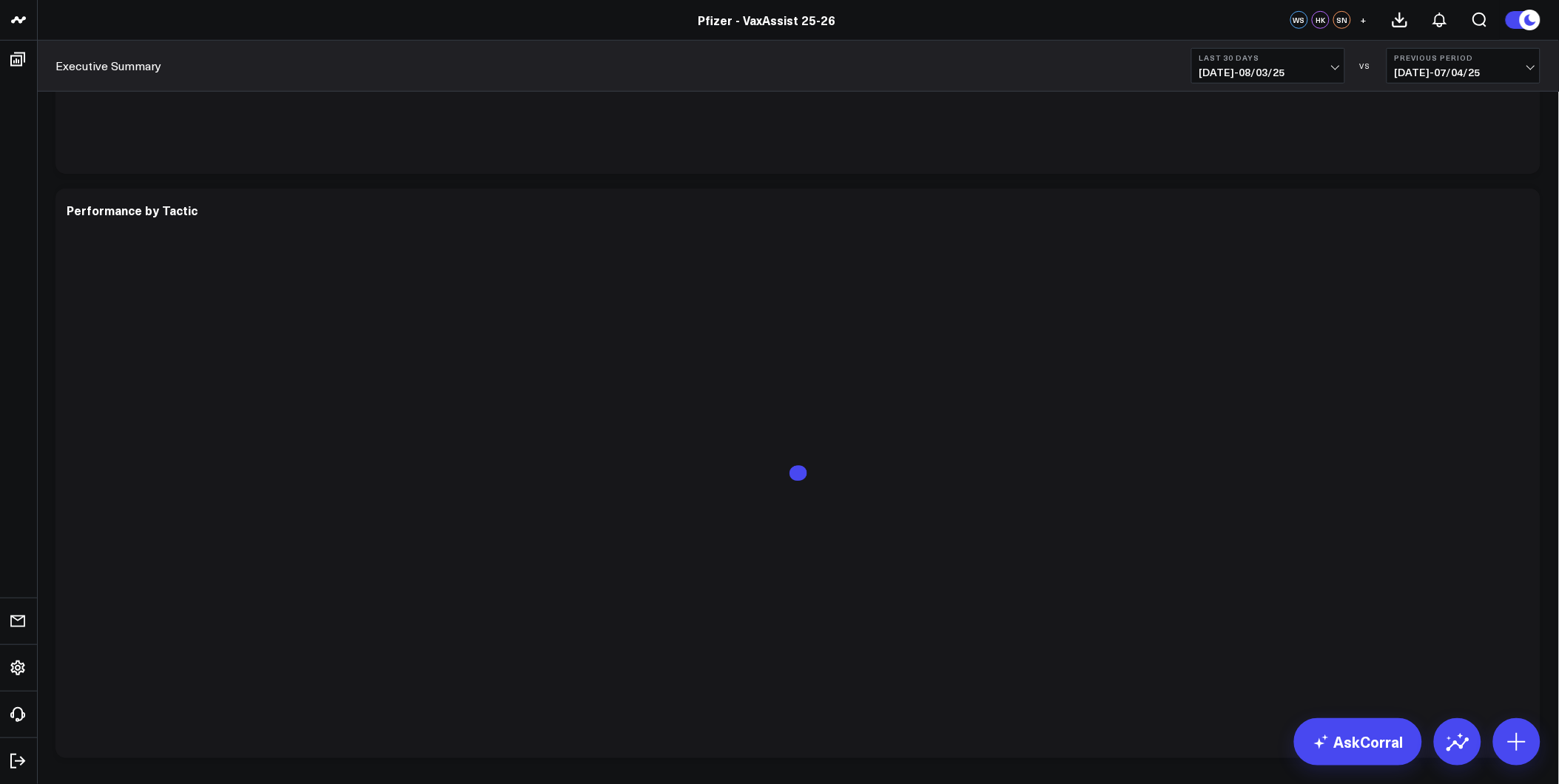 scroll, scrollTop: 2876, scrollLeft: 0, axis: vertical 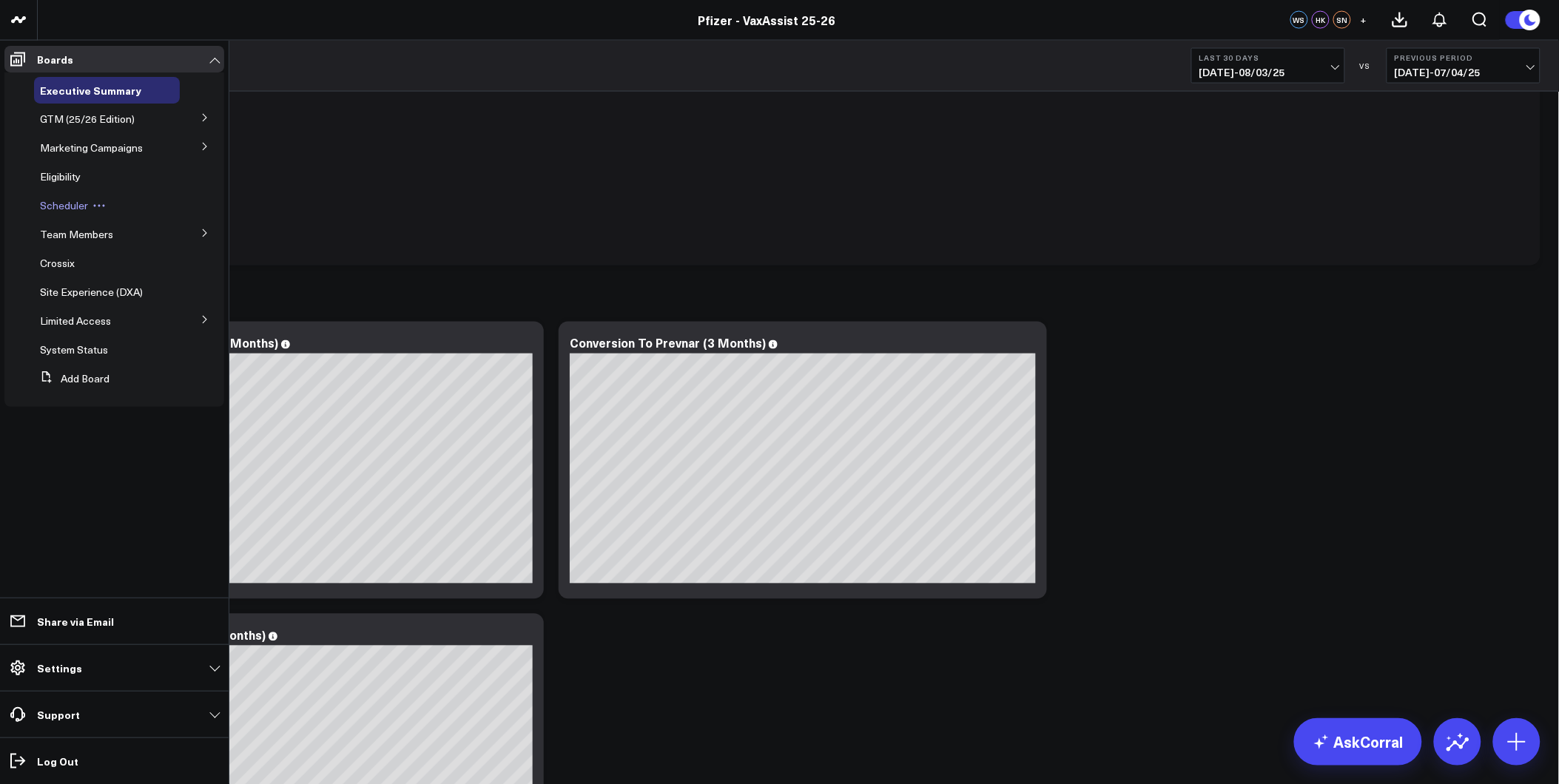 click on "Scheduler" at bounding box center (64, 205) 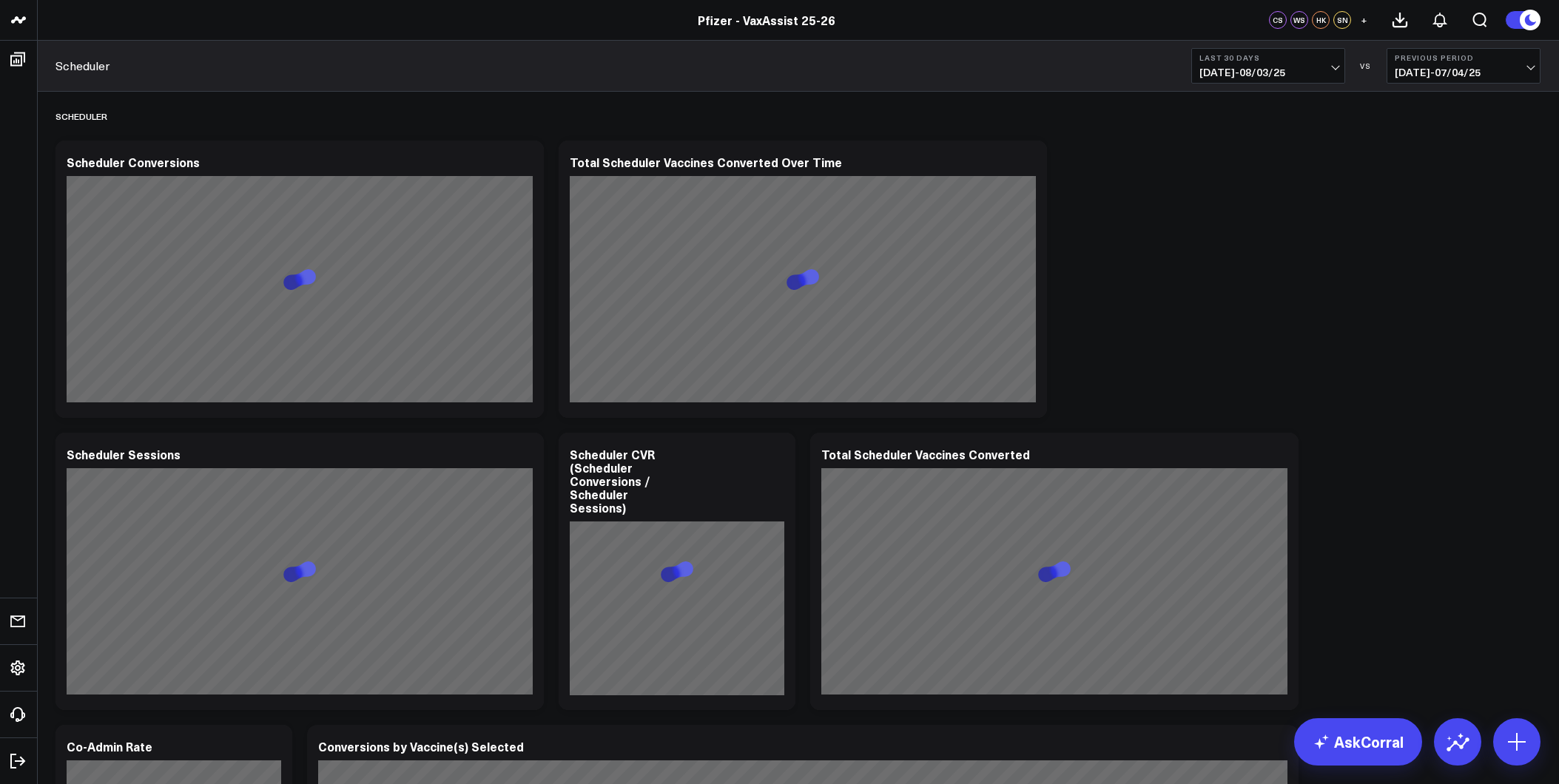 scroll, scrollTop: 0, scrollLeft: 0, axis: both 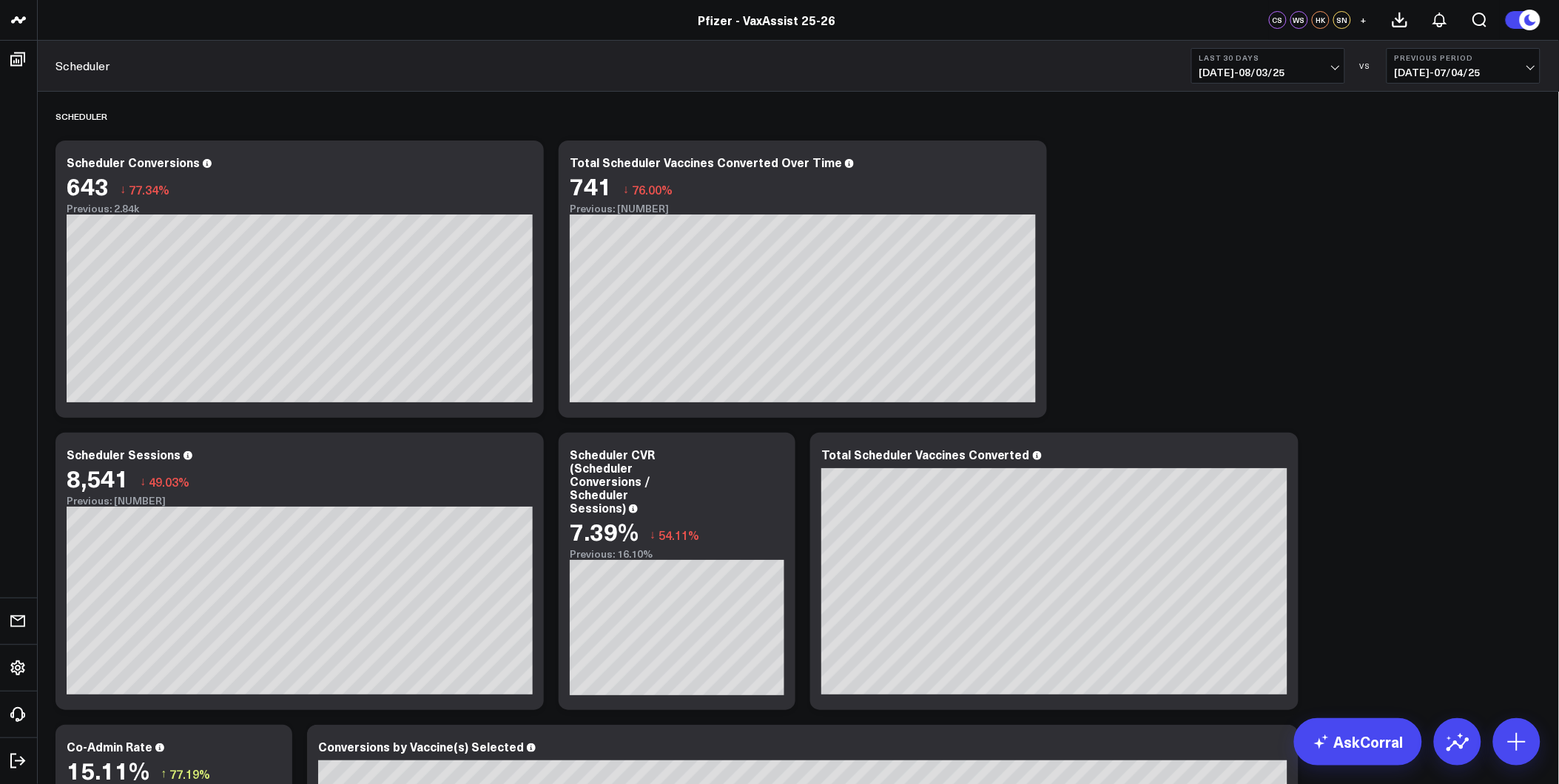 click on "Pfizer - VaxAssist 25-26" at bounding box center (767, 20) 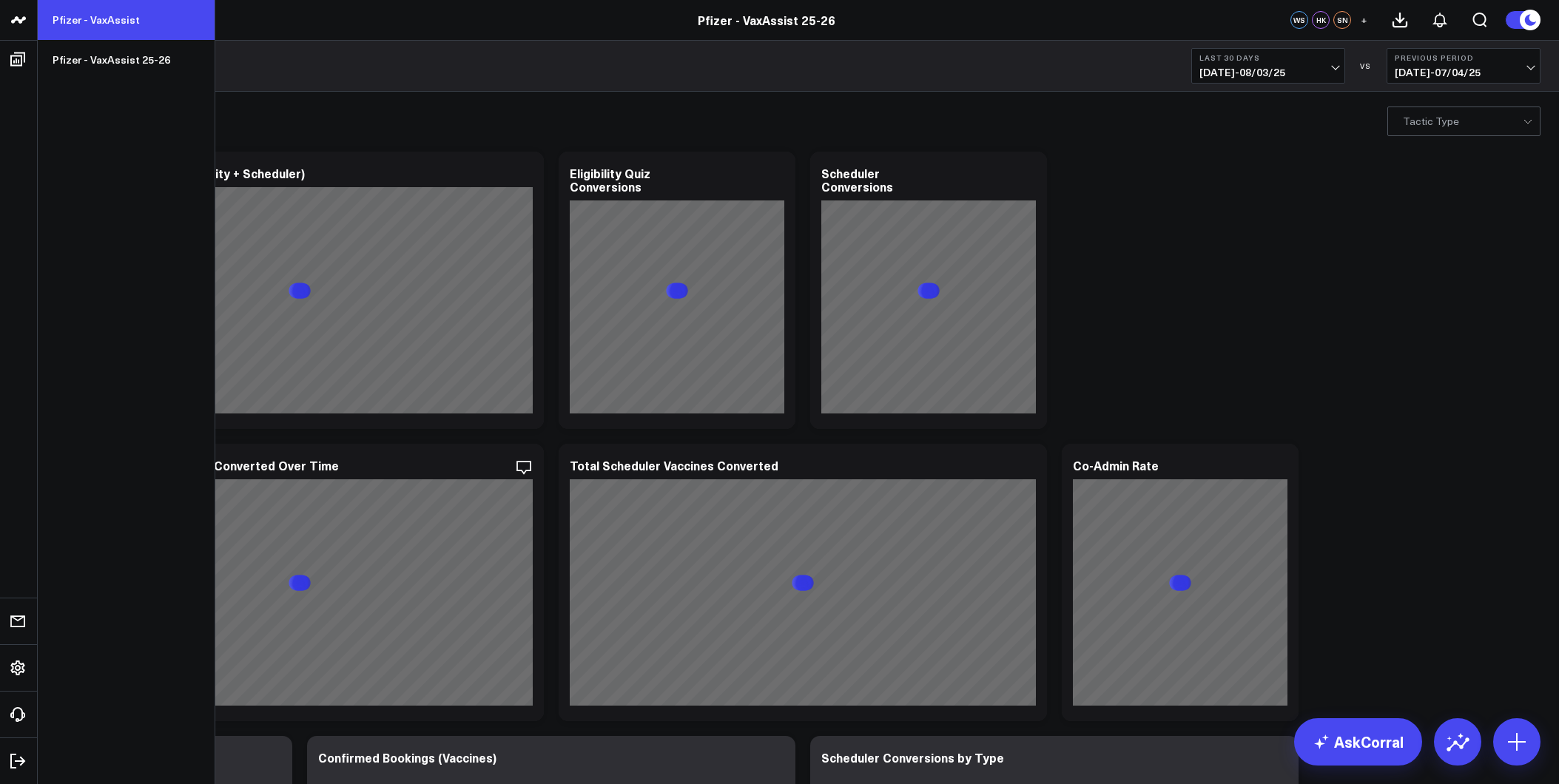 click on "Pfizer - VaxAssist" at bounding box center (126, 20) 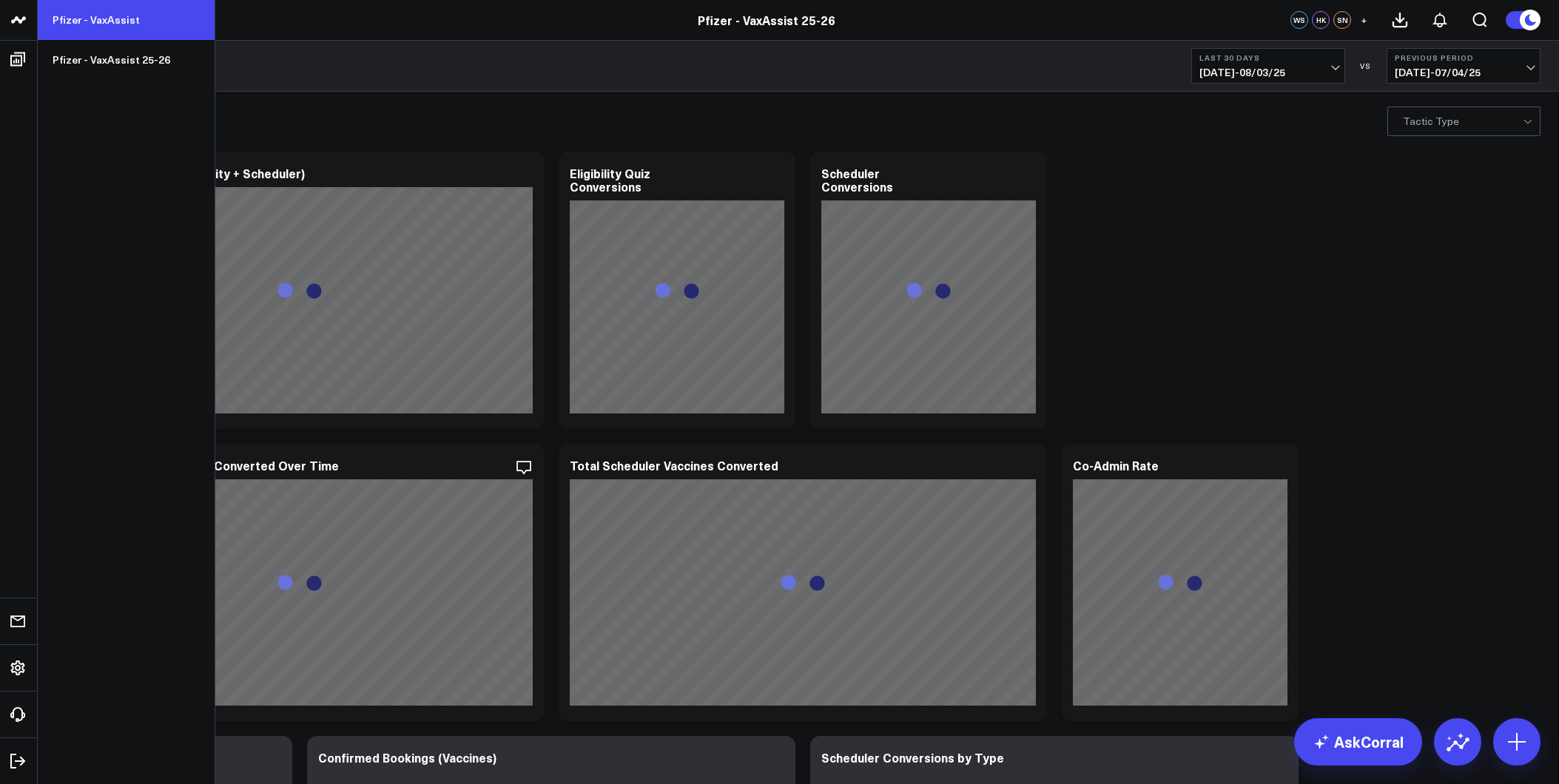 scroll, scrollTop: 0, scrollLeft: 0, axis: both 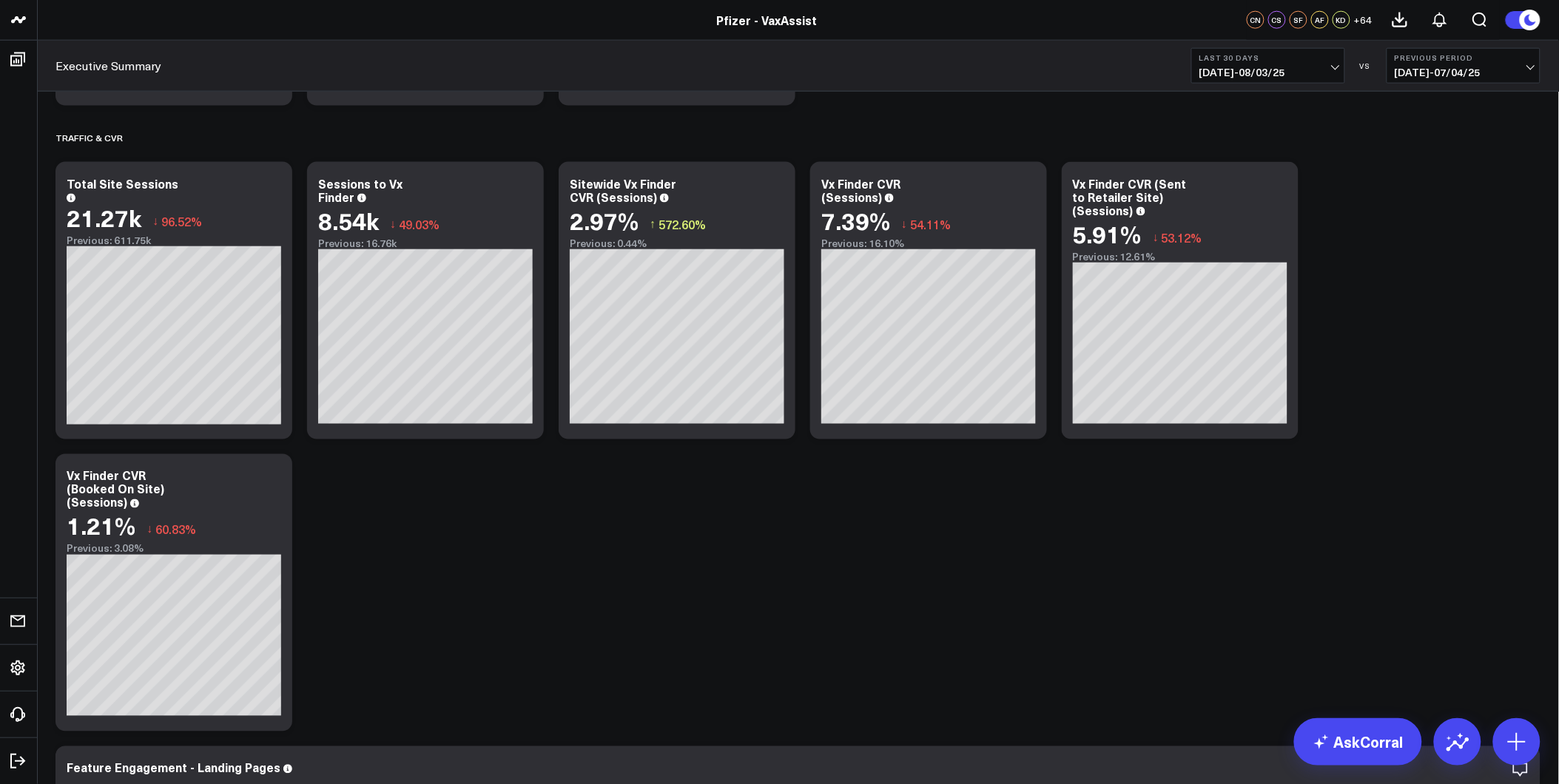 click on "07/05/25  -  08/03/25" at bounding box center [1268, 72] 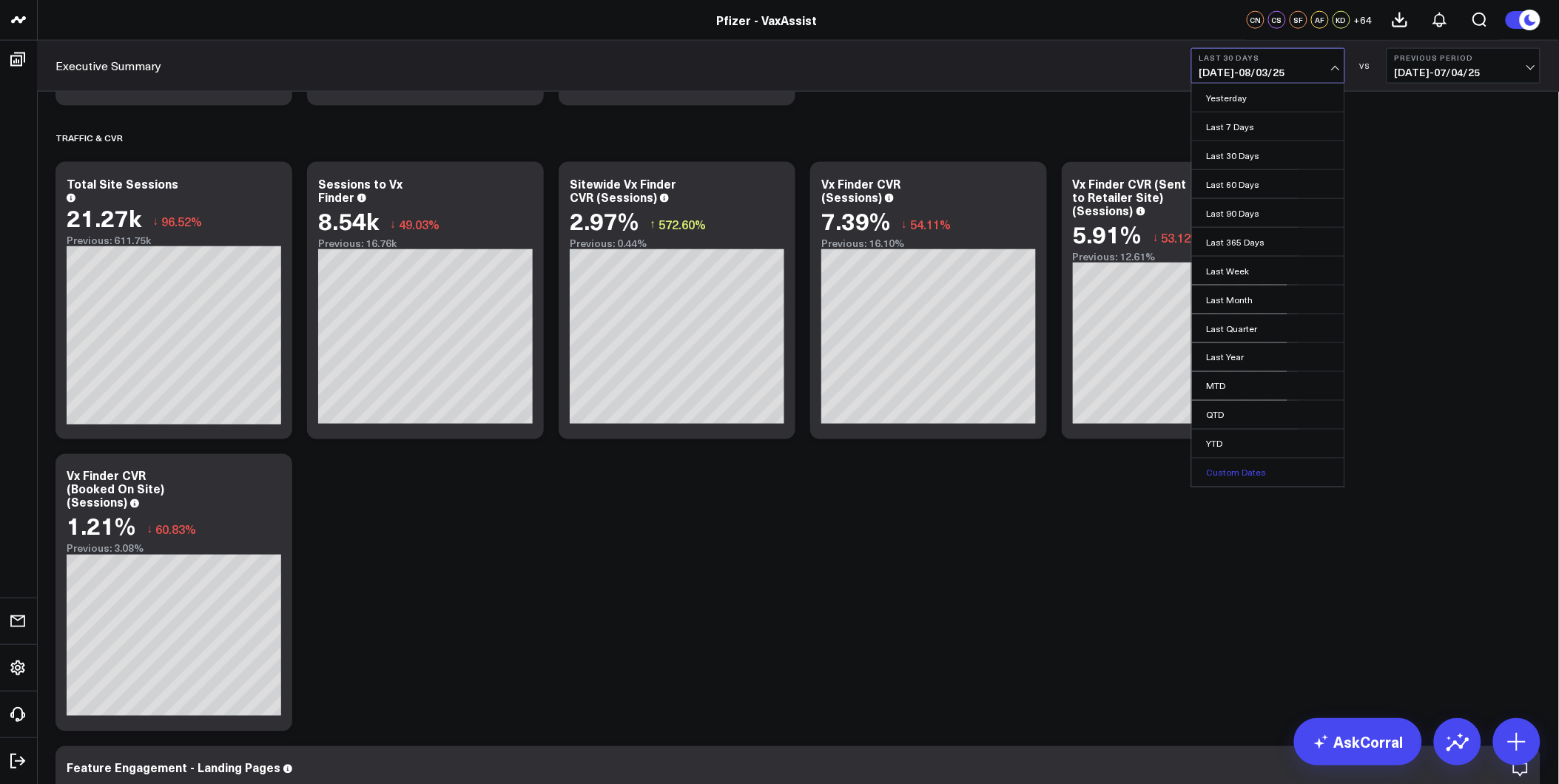 click on "Custom Dates" at bounding box center (1268, 473) 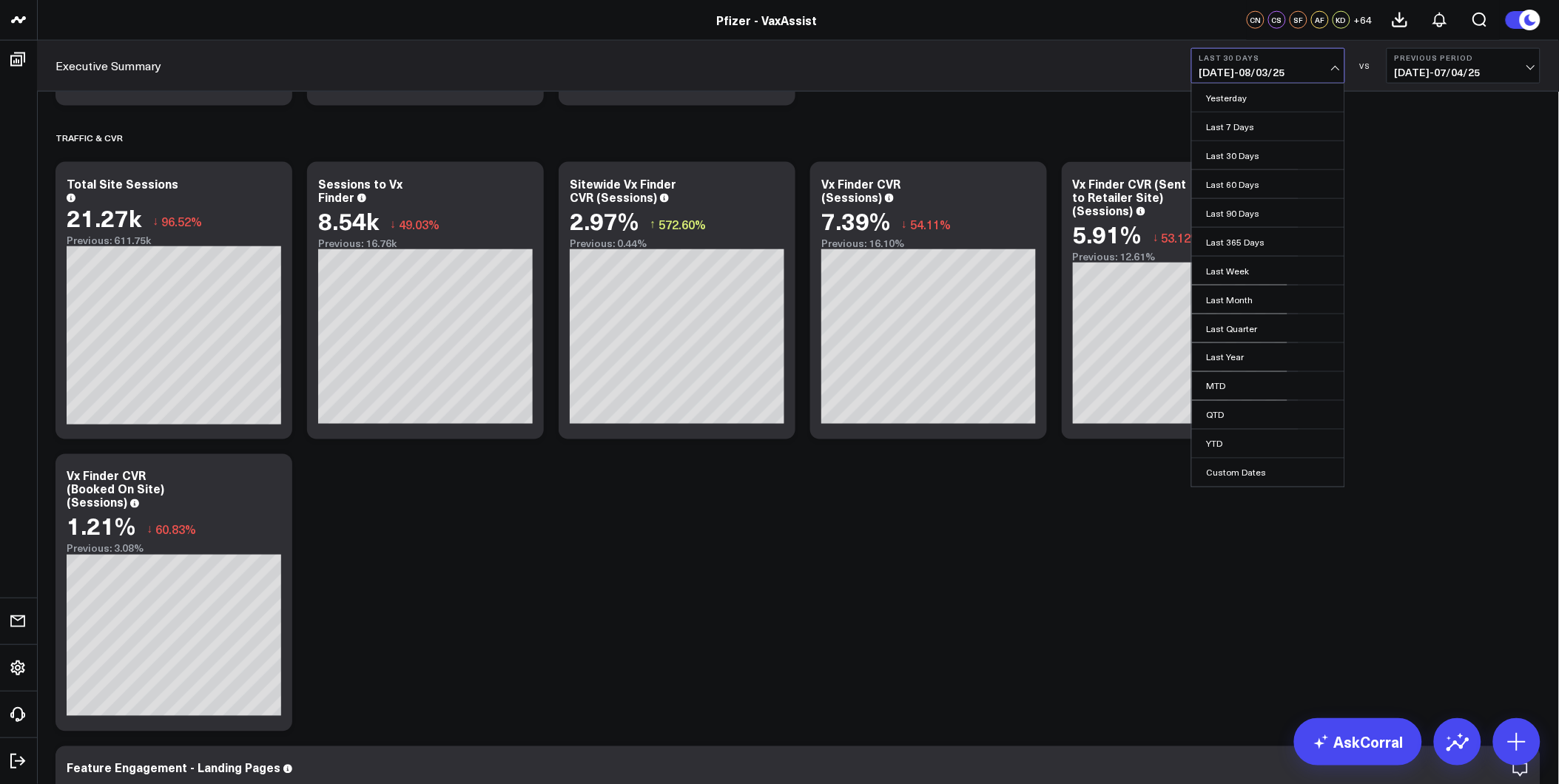 select on "7" 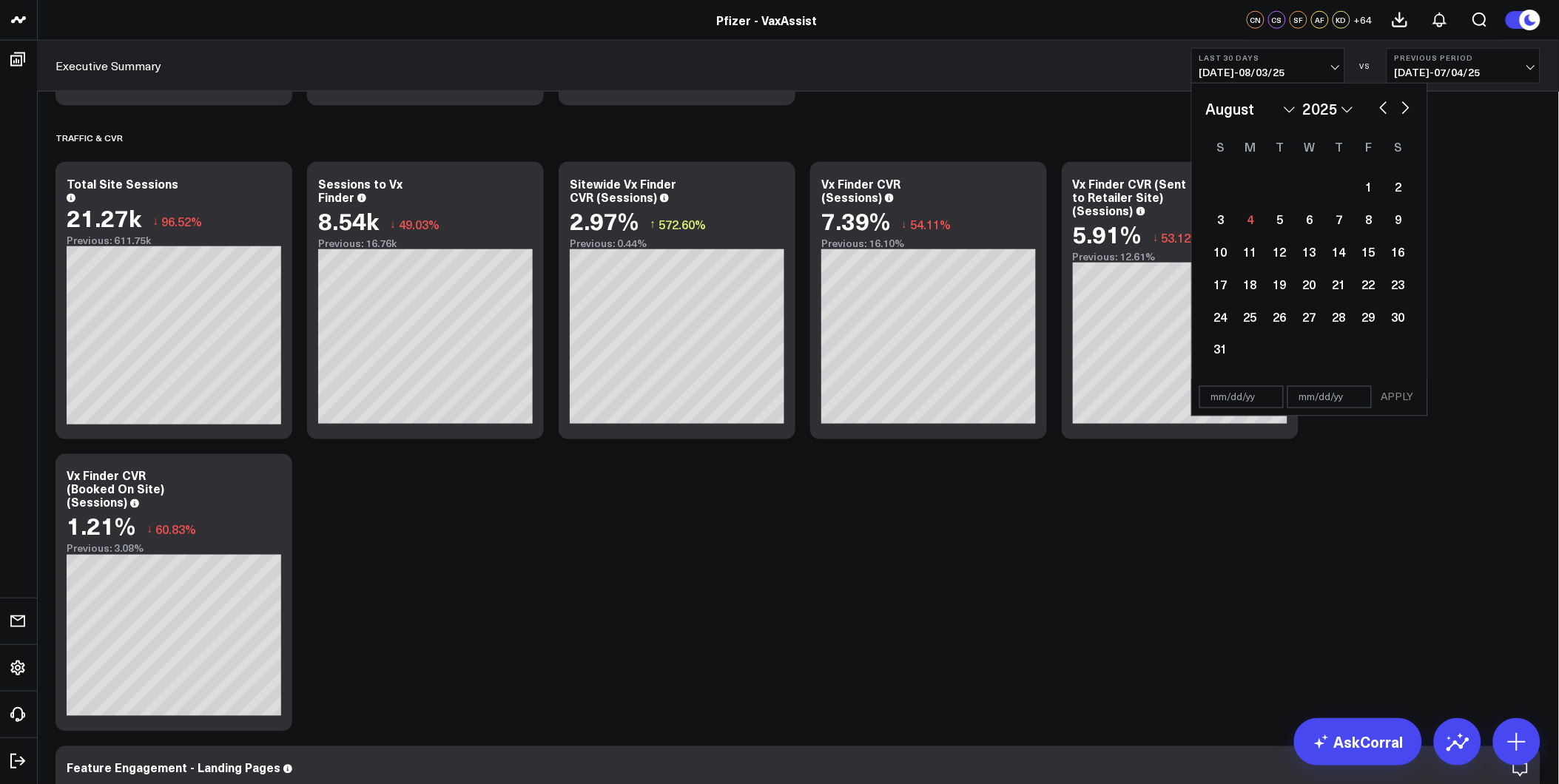 click at bounding box center [1242, 397] 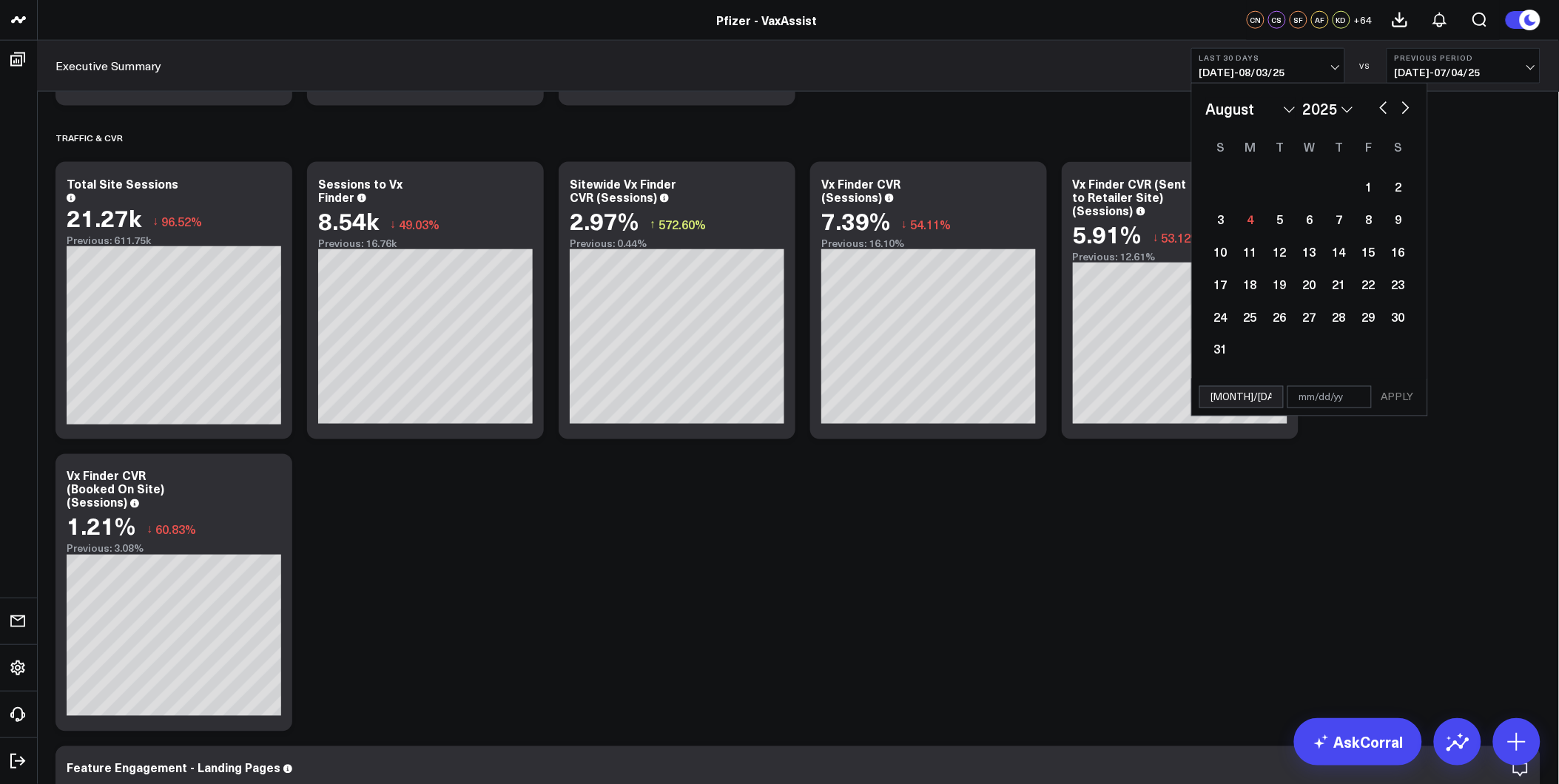 type on "9/21/24" 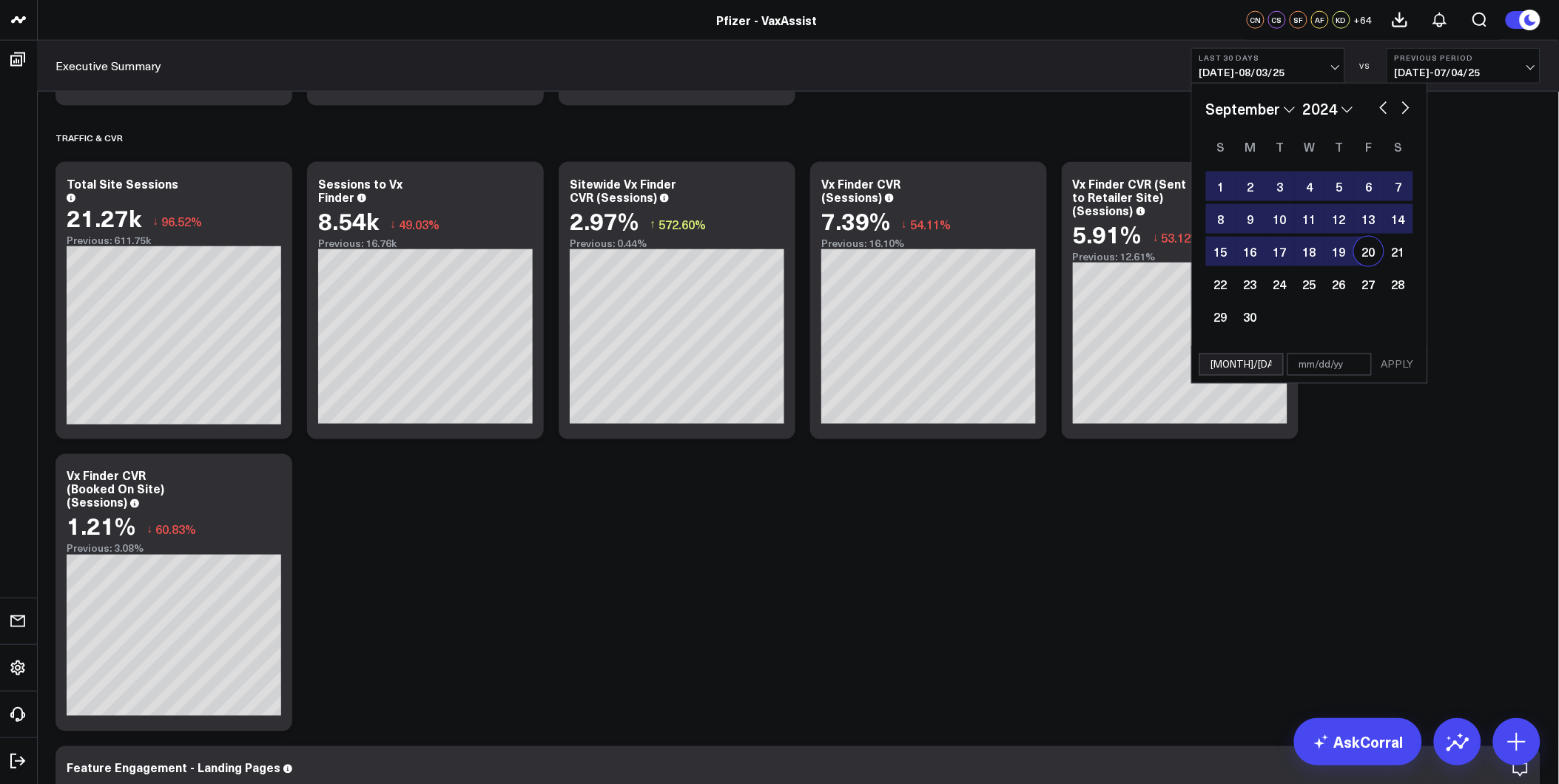 type on "9/21/24" 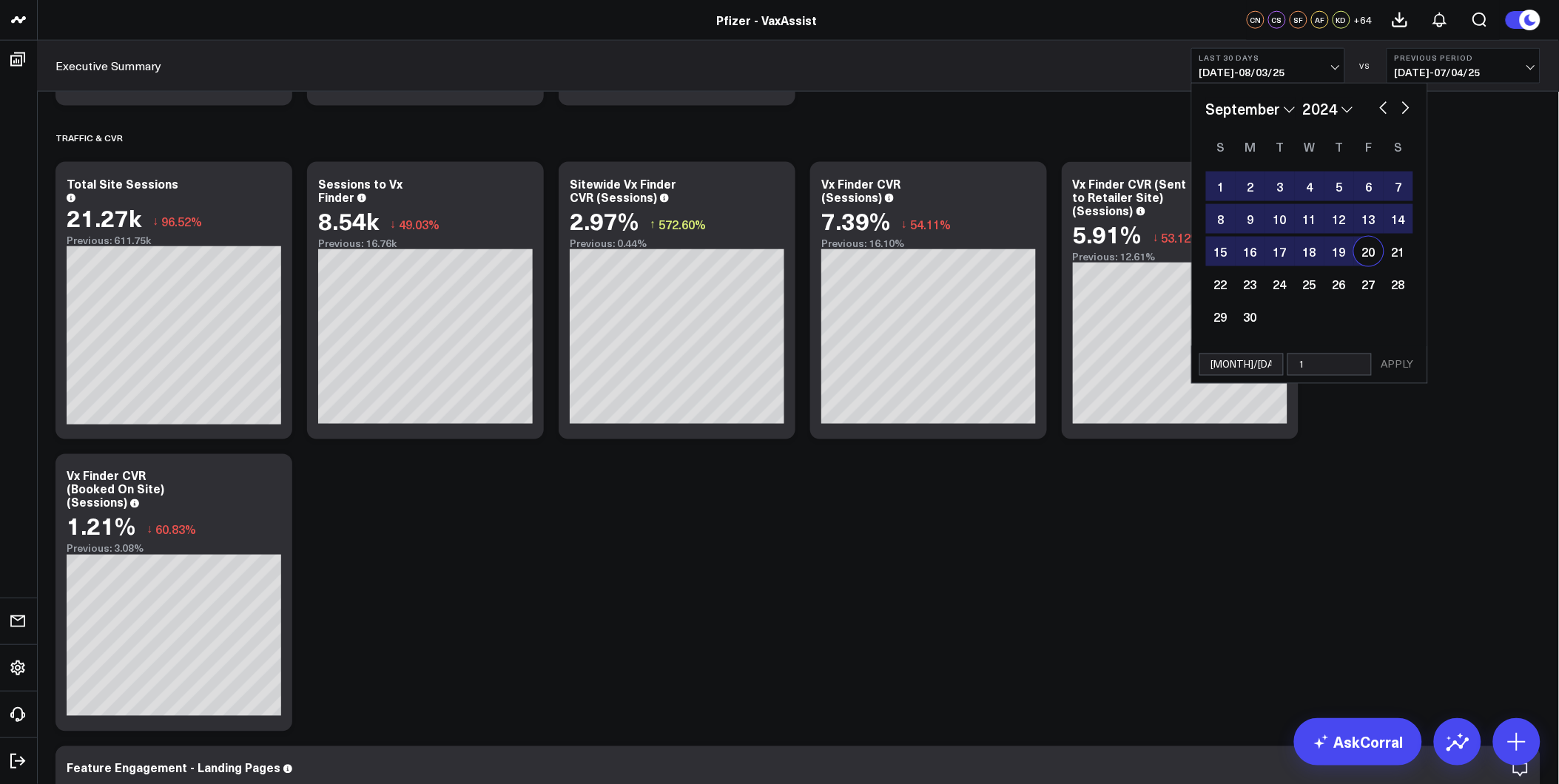 type on "12" 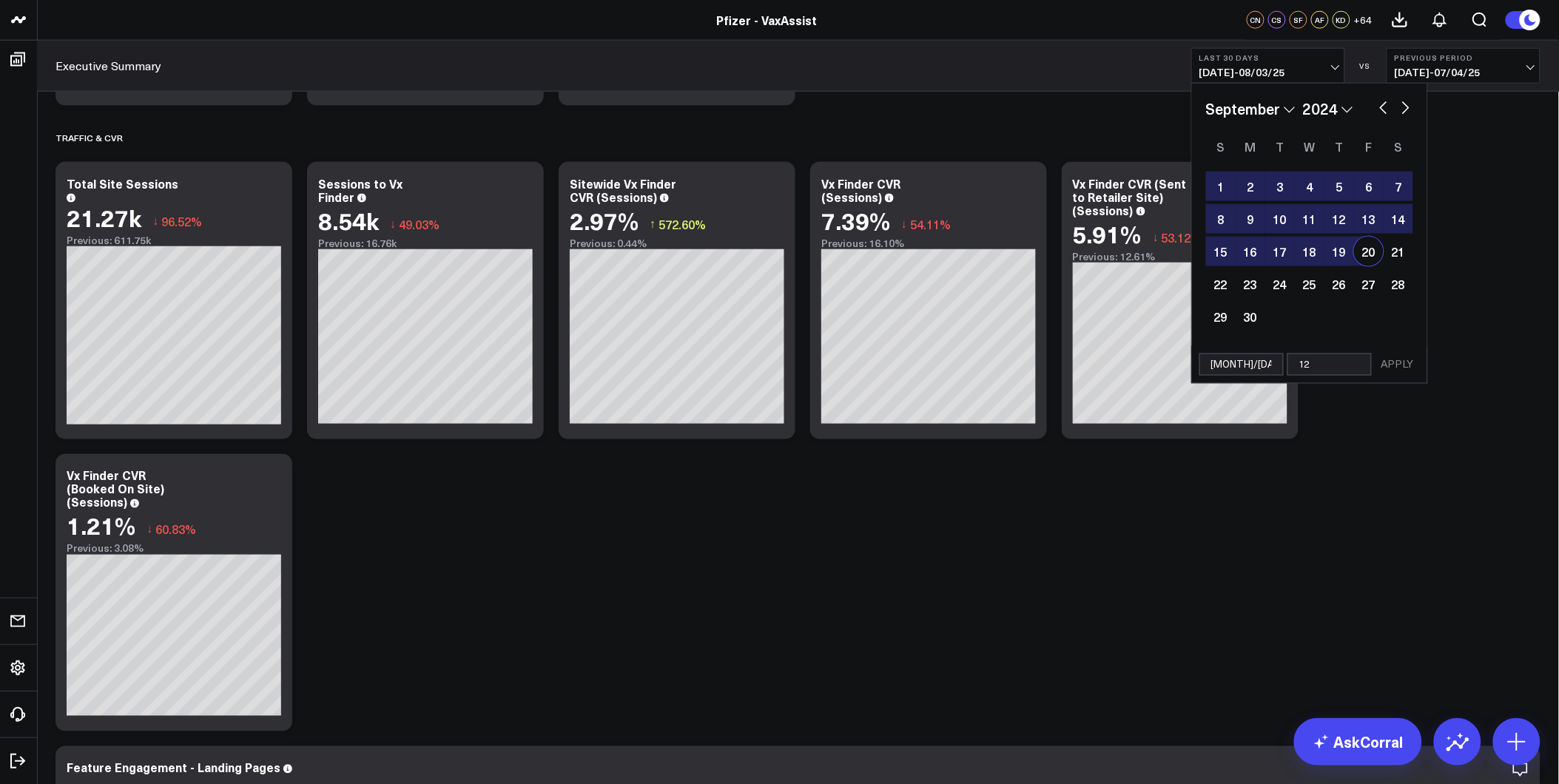 select on "8" 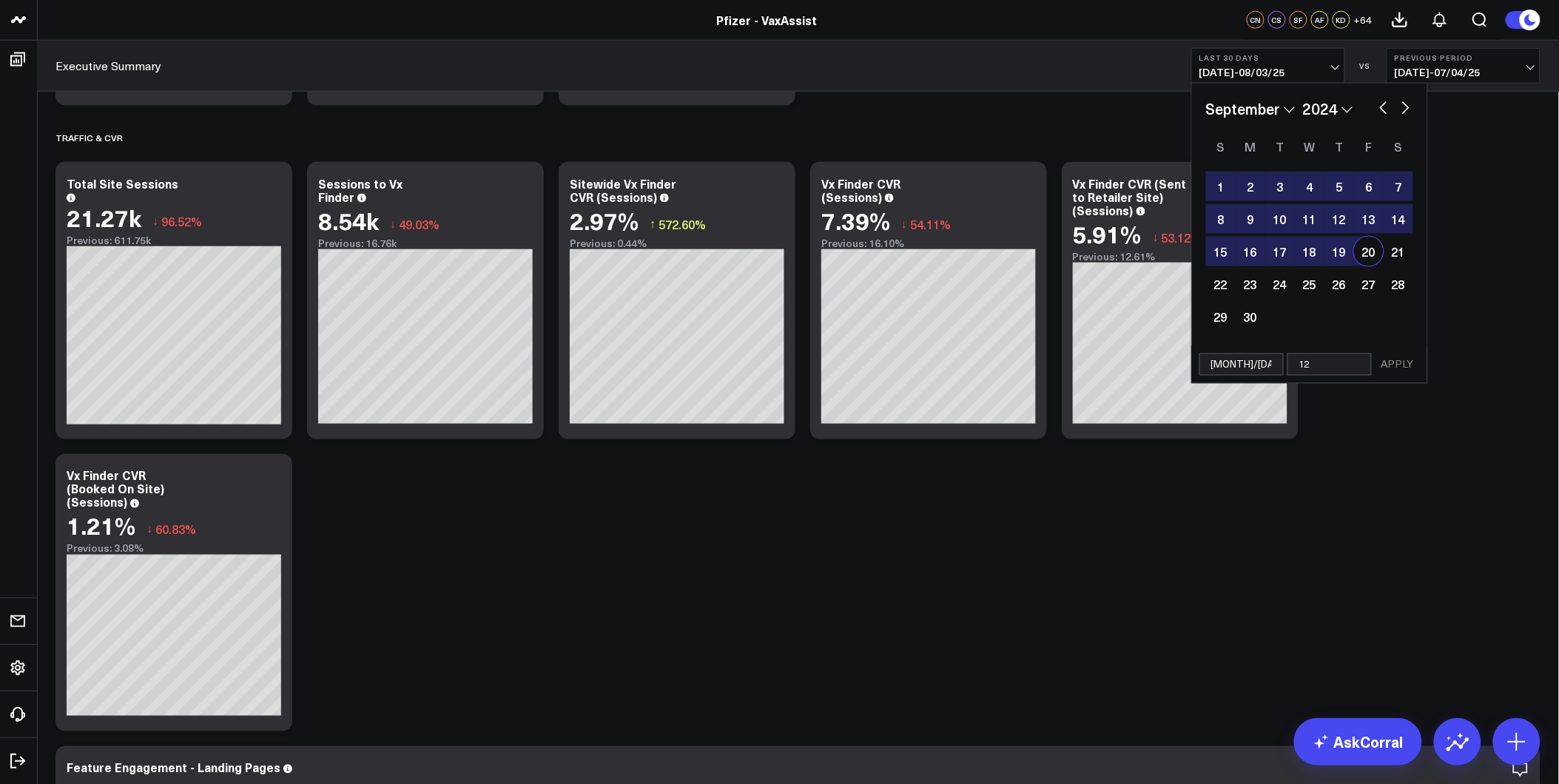 type on "12/" 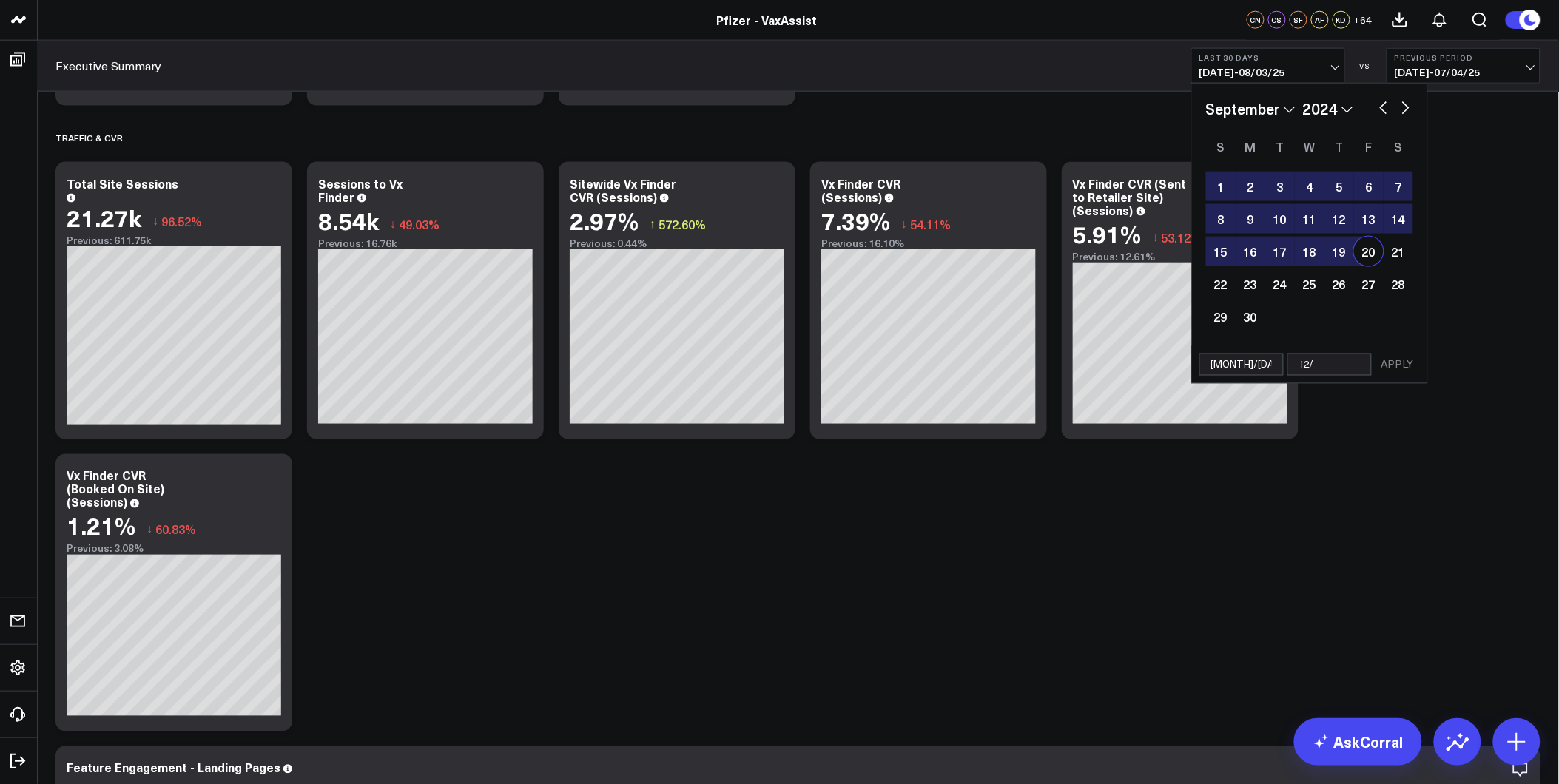 select on "8" 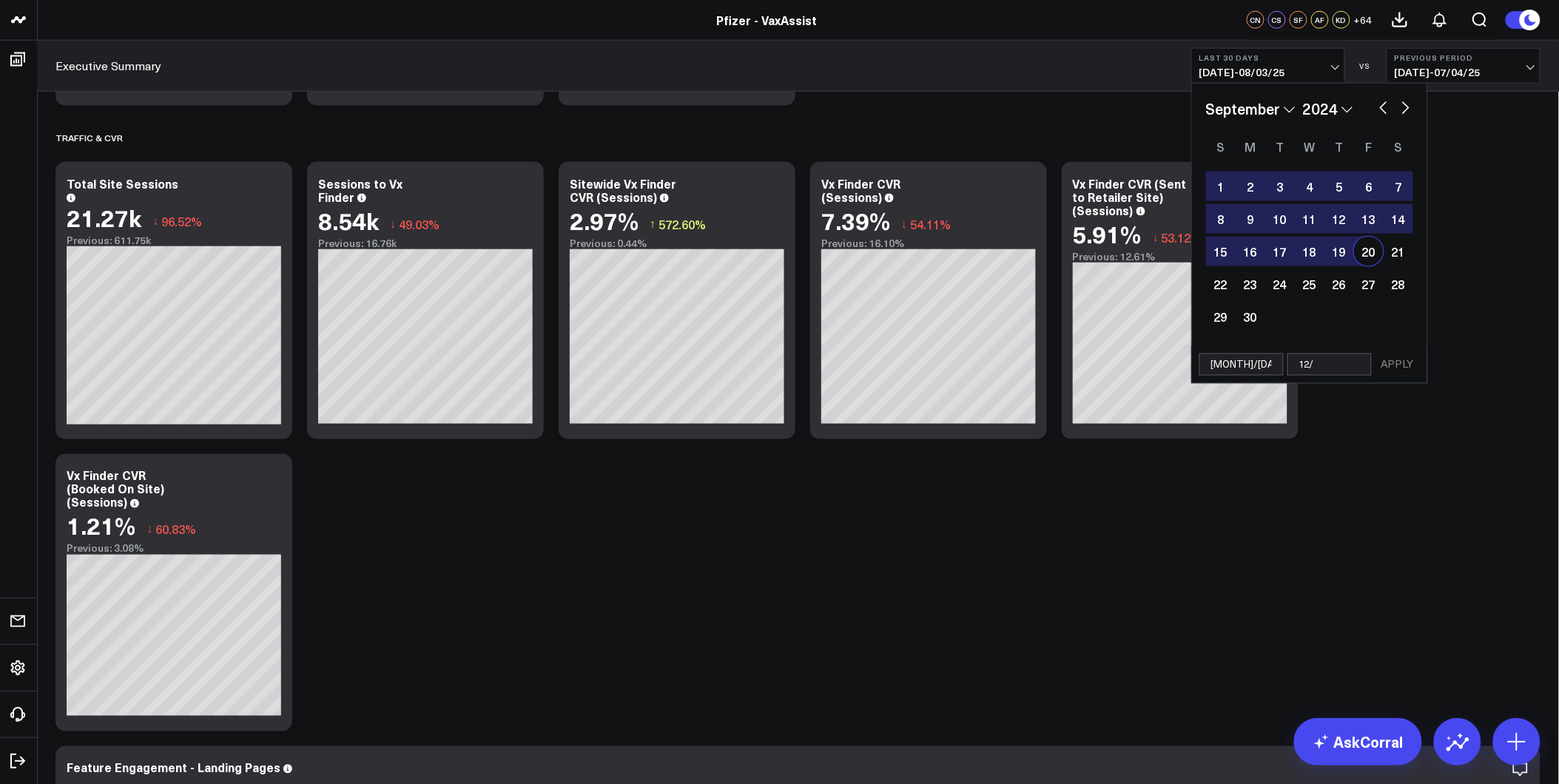 select on "2024" 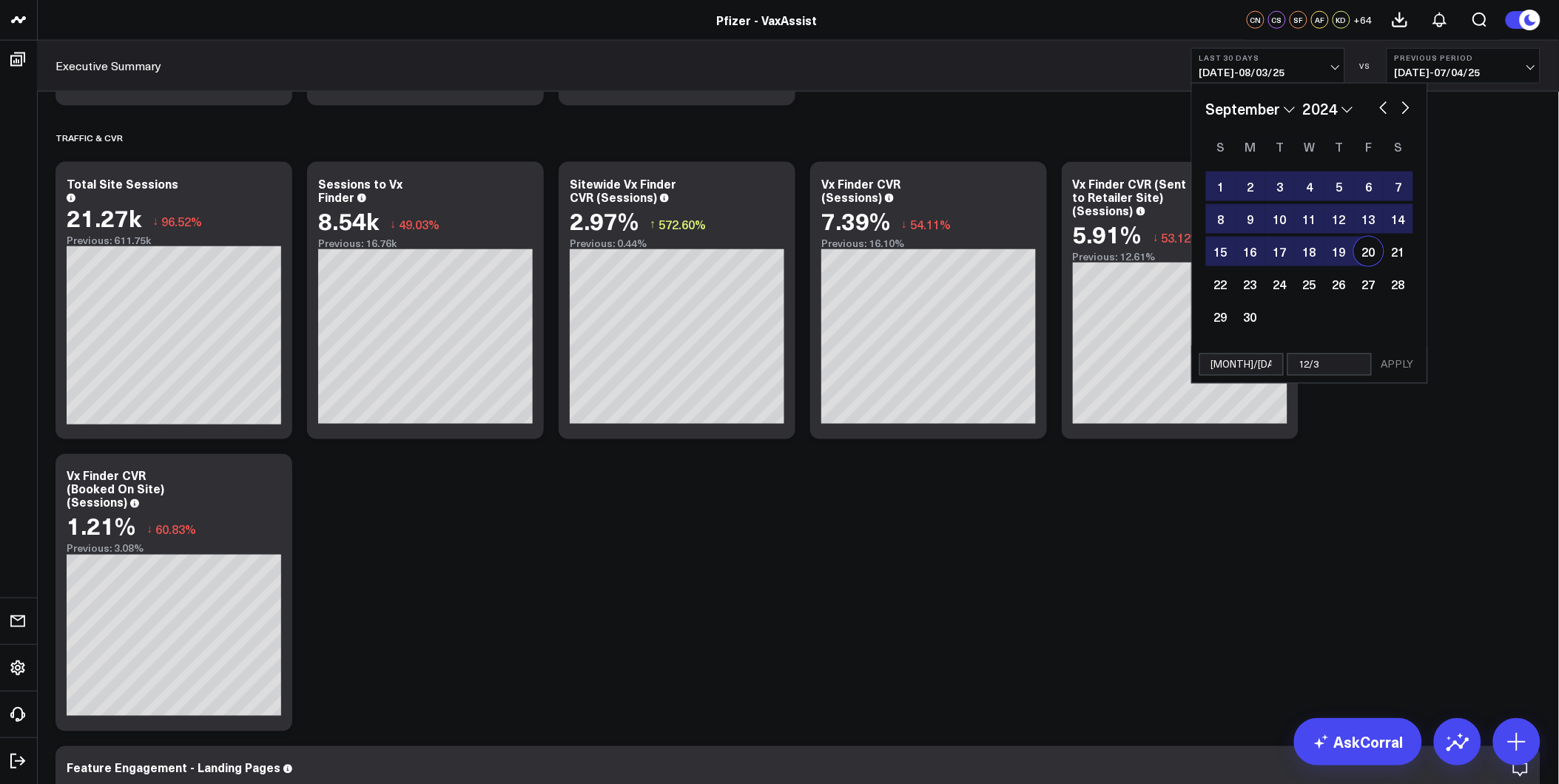 type on "12/31" 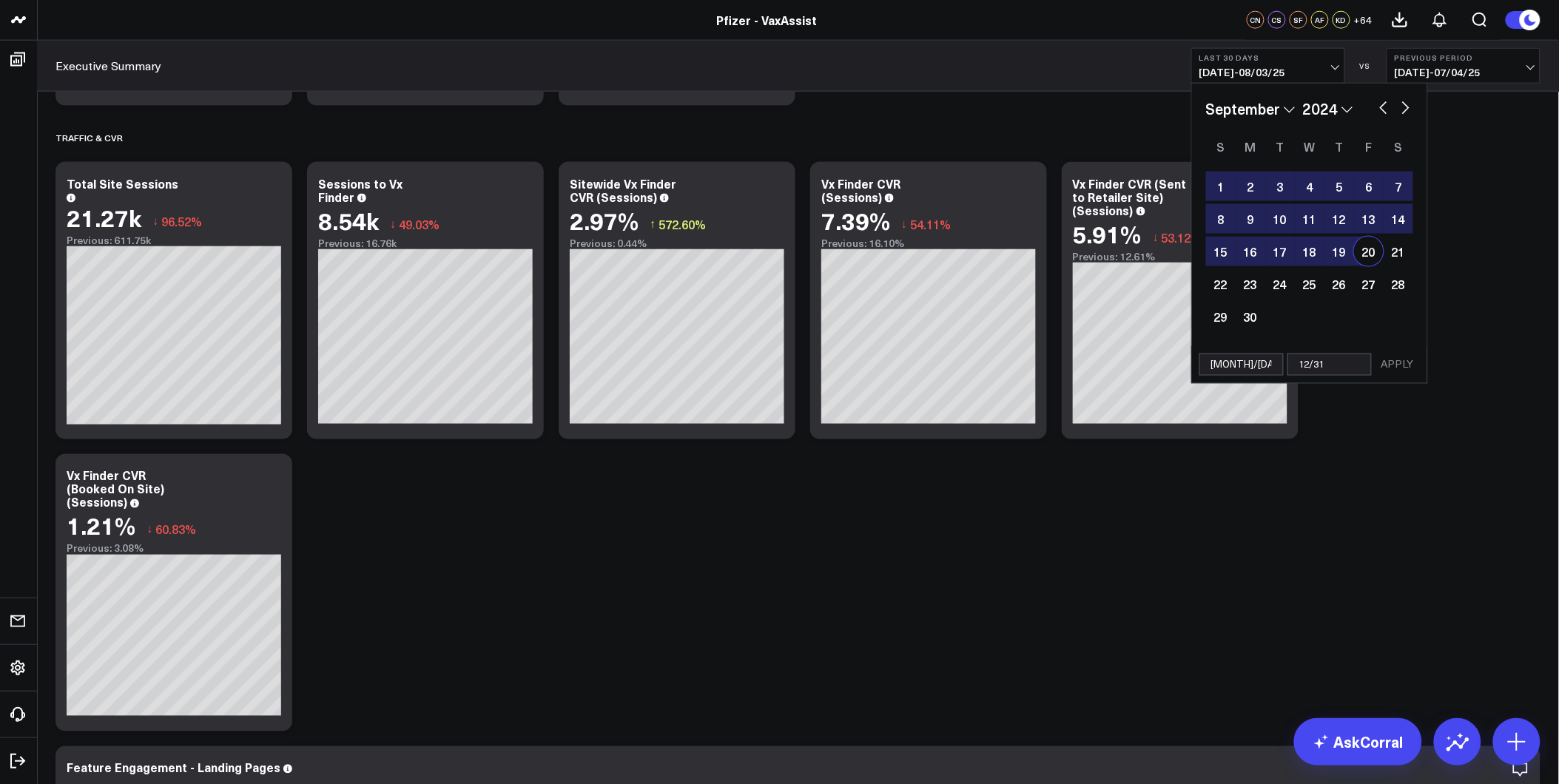select on "8" 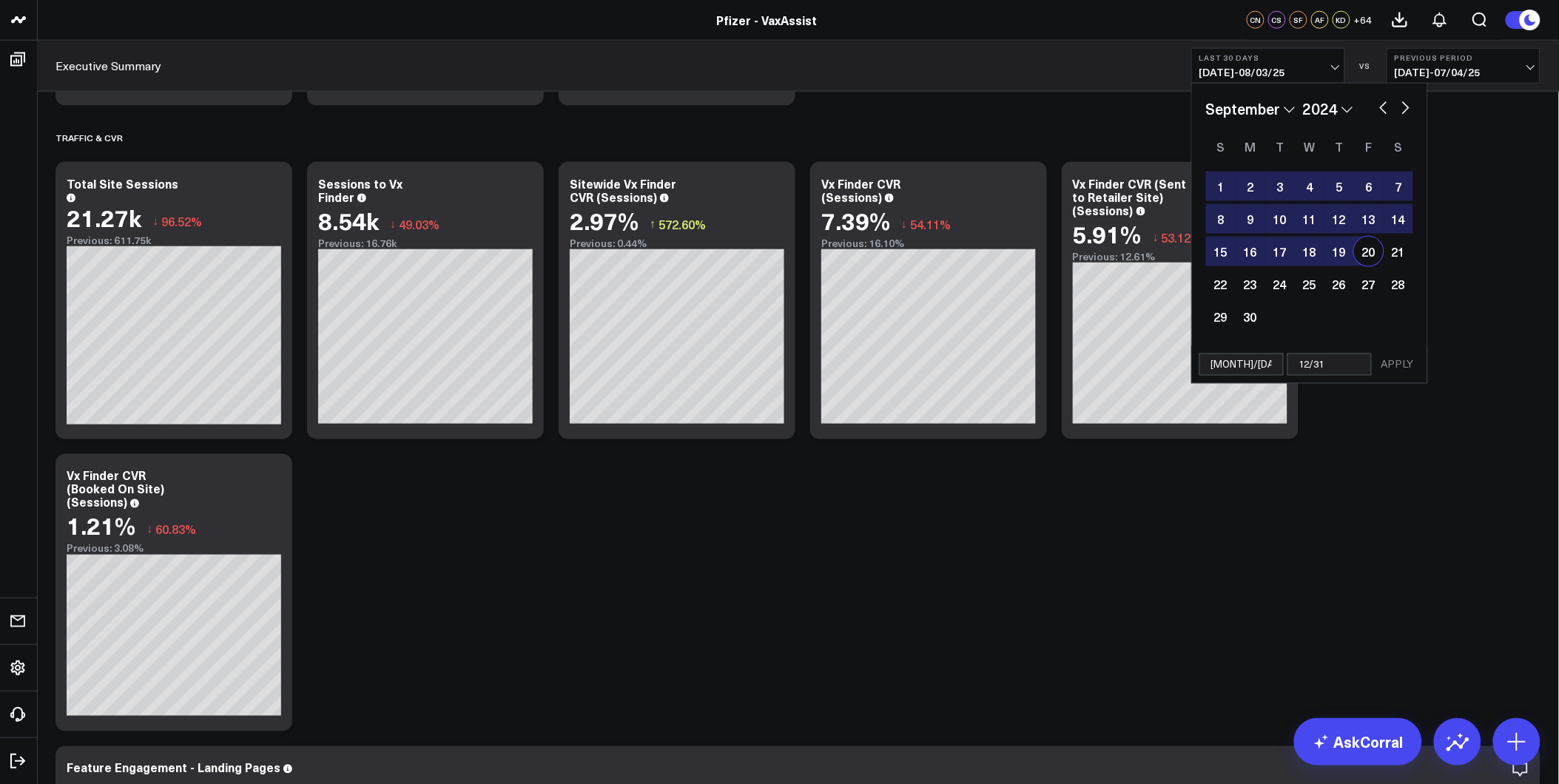 type on "12/31/" 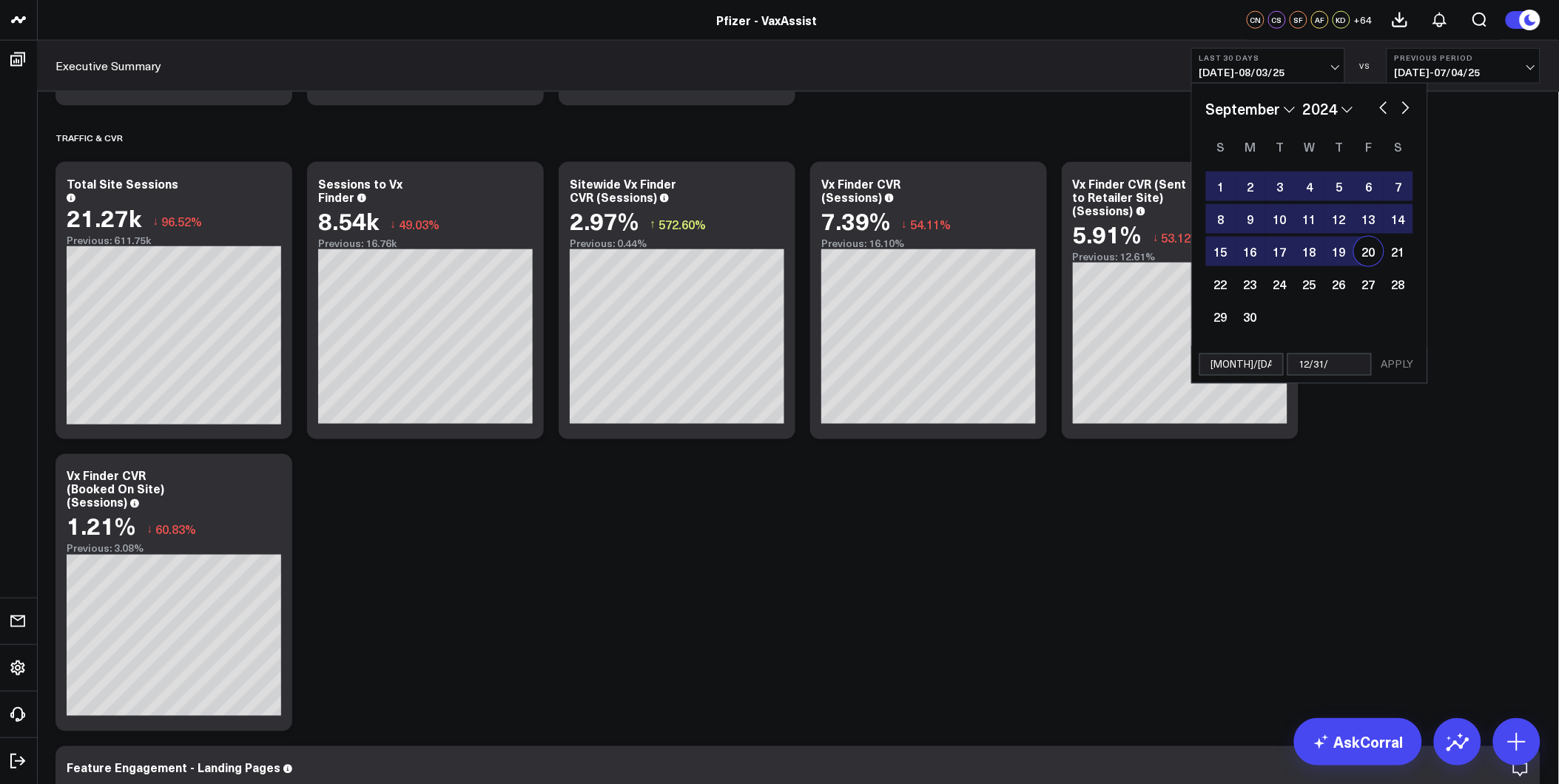 select on "8" 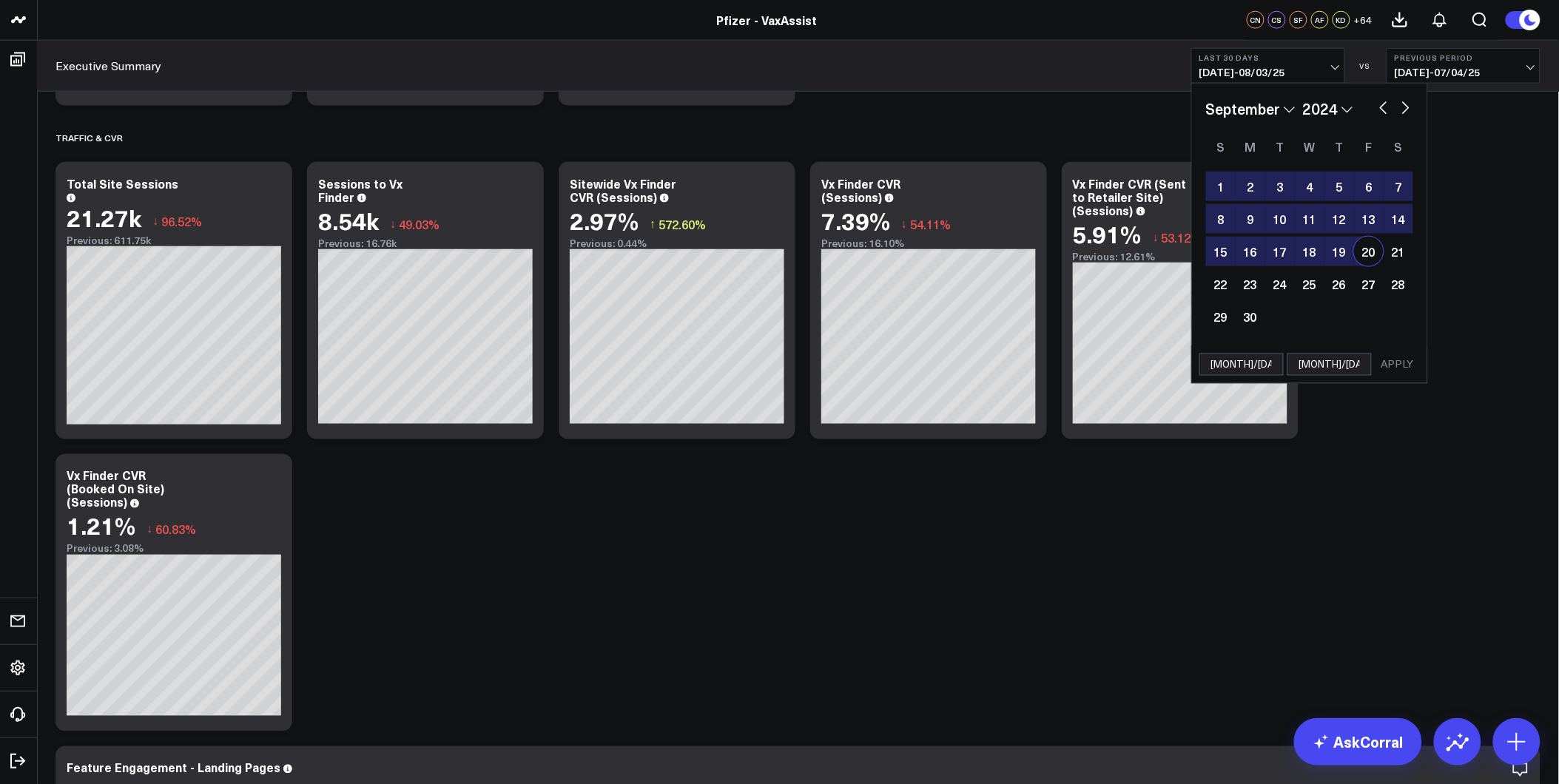 type on "12/31/24" 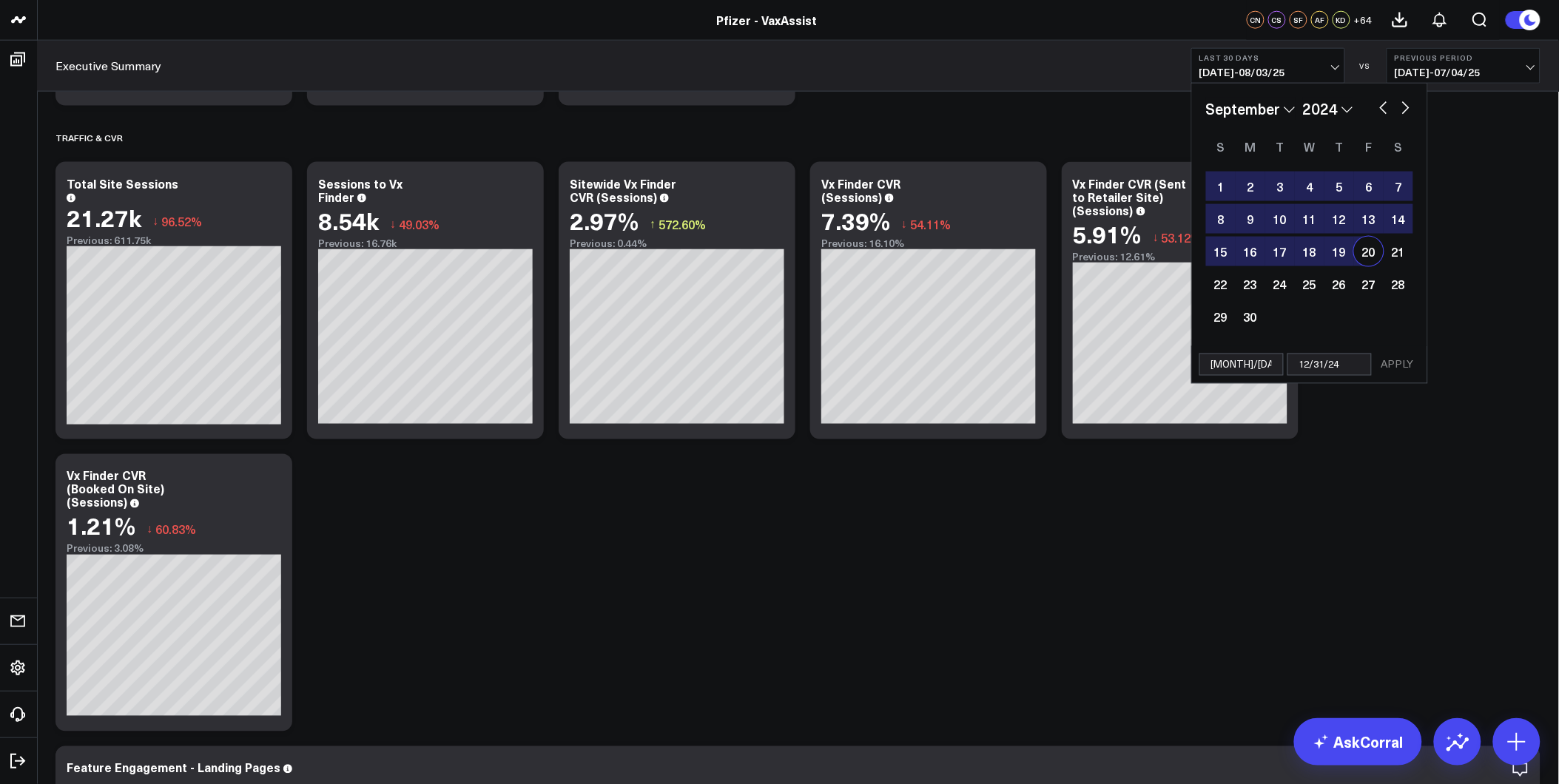 select on "8" 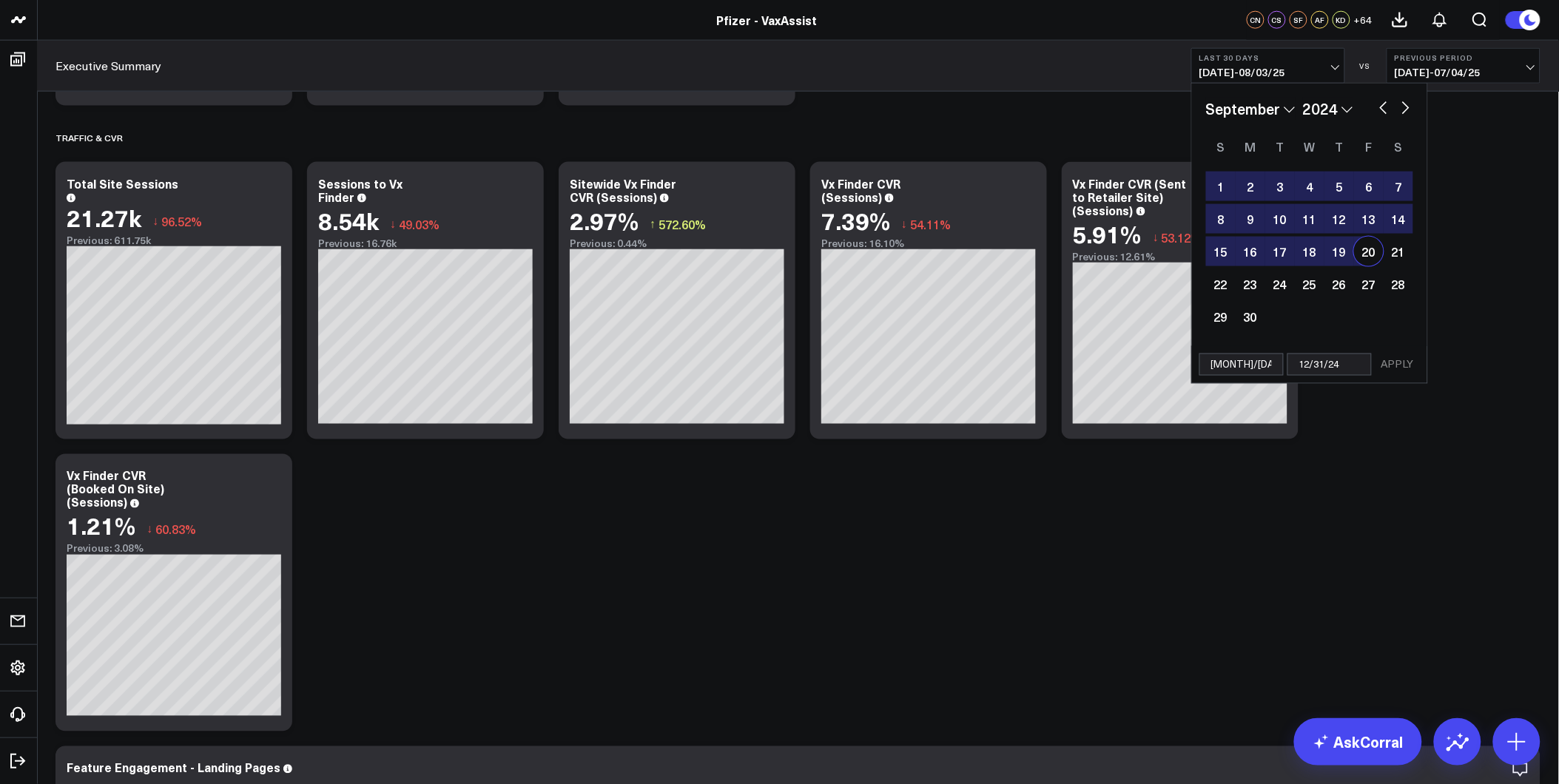 select on "2024" 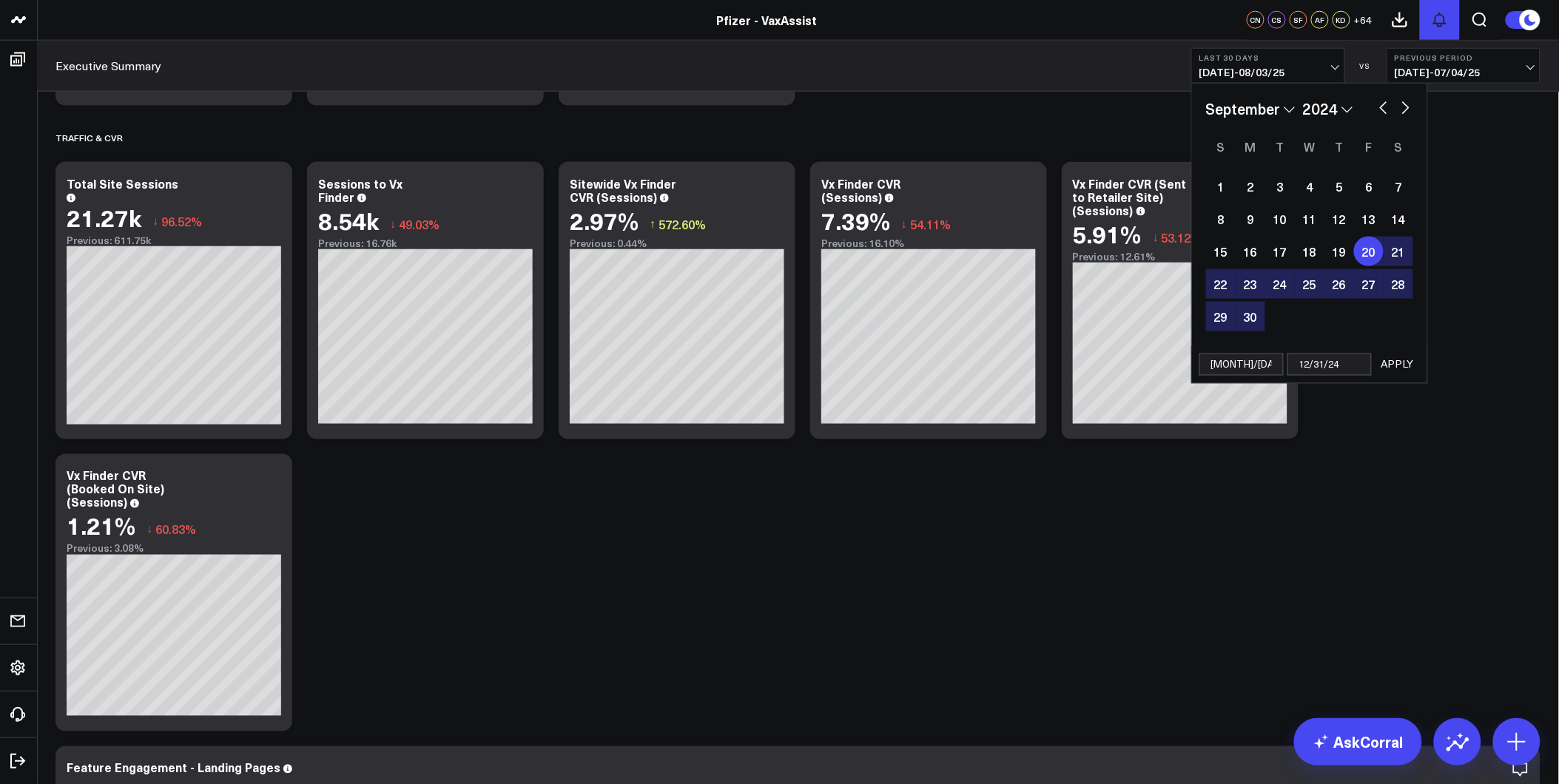 type on "12/31/24" 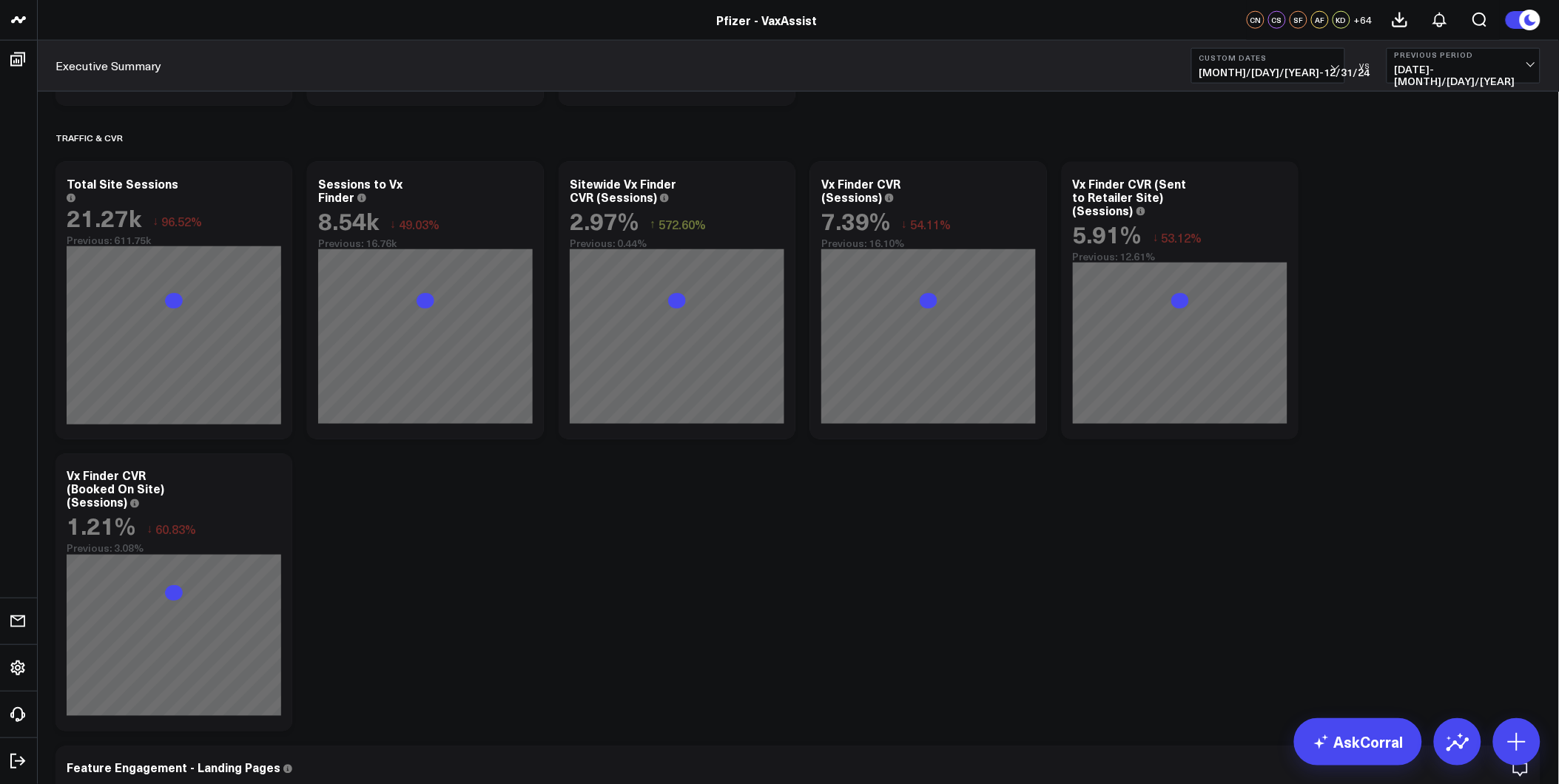 click on "06/11/24  -  09/20/24" at bounding box center [1464, 75] 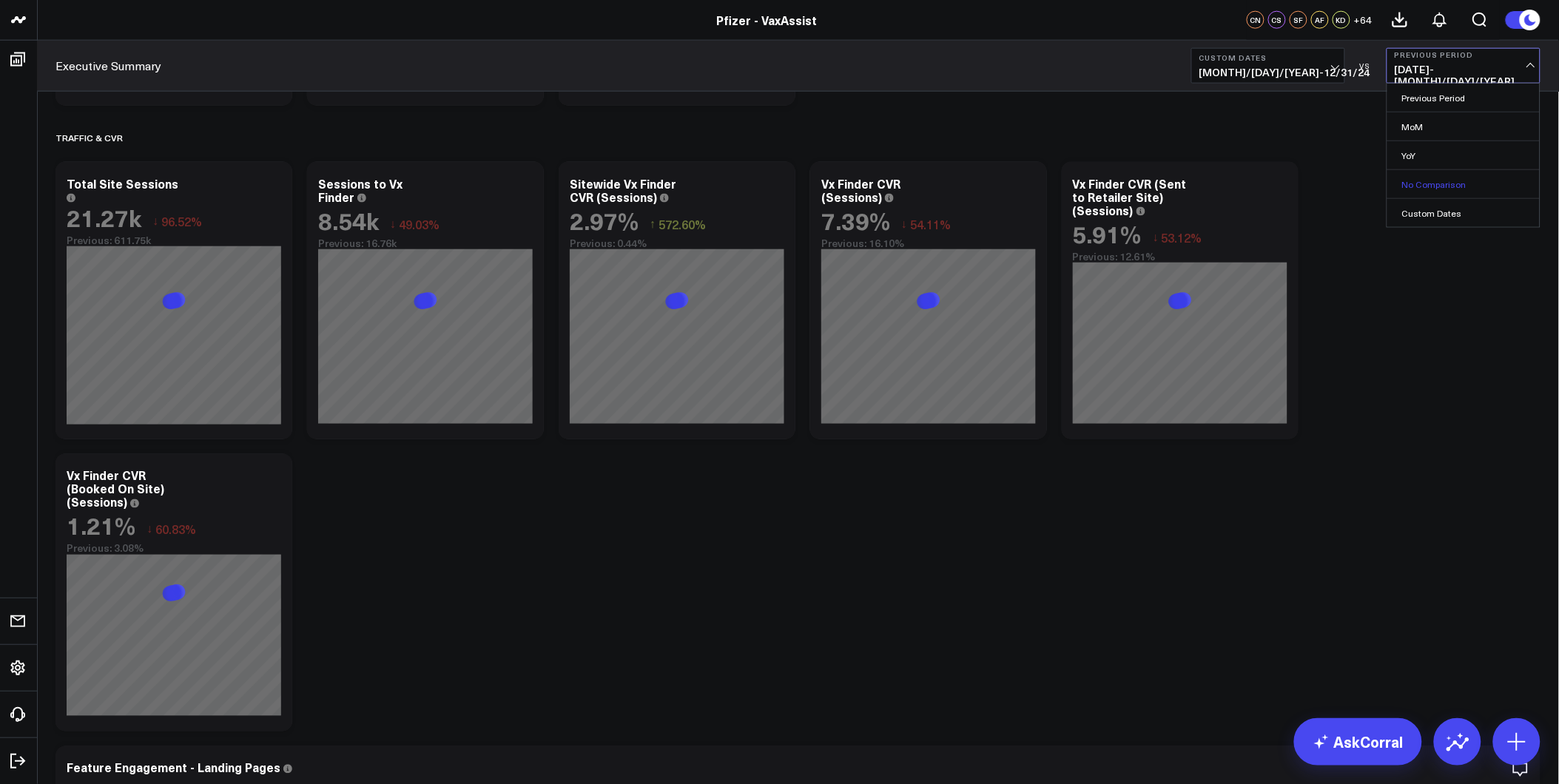 click on "No Comparison" at bounding box center [1464, 184] 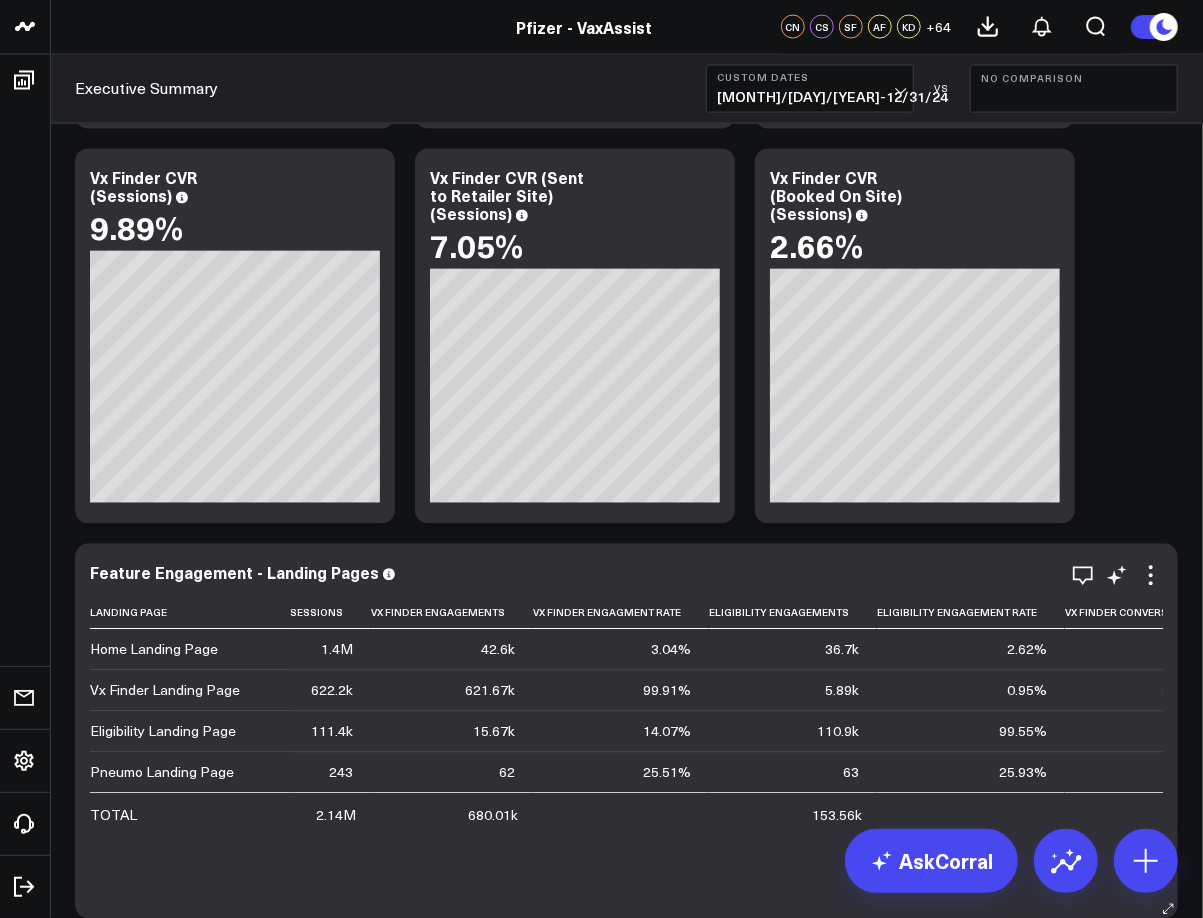 scroll, scrollTop: 1762, scrollLeft: 0, axis: vertical 